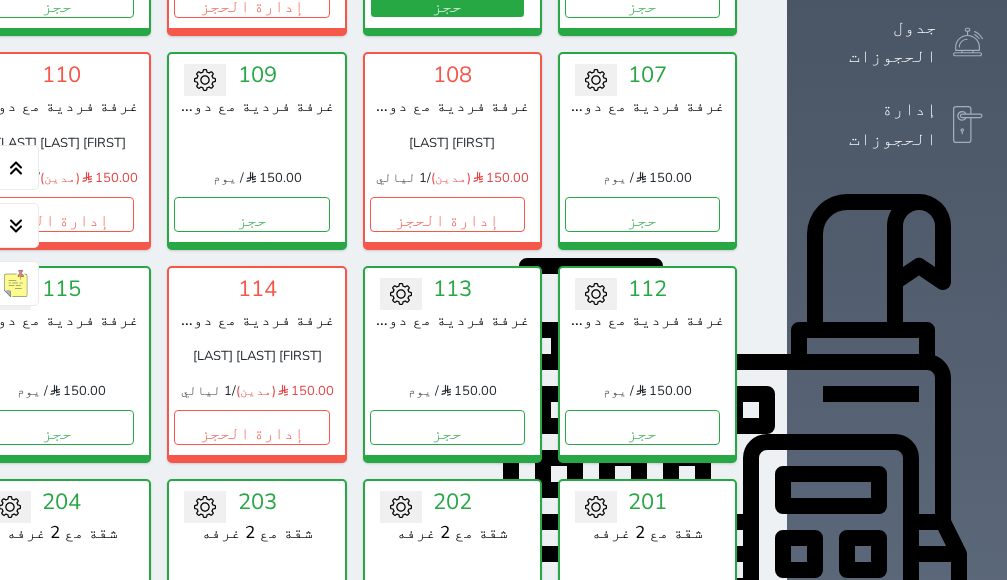 scroll, scrollTop: 500, scrollLeft: 0, axis: vertical 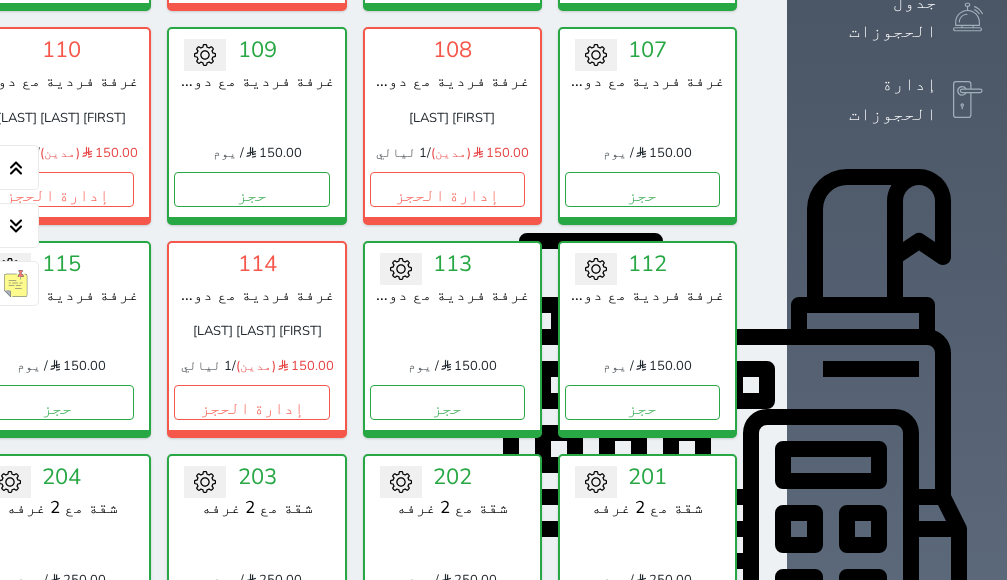 click on "حجز" at bounding box center (-139, 189) 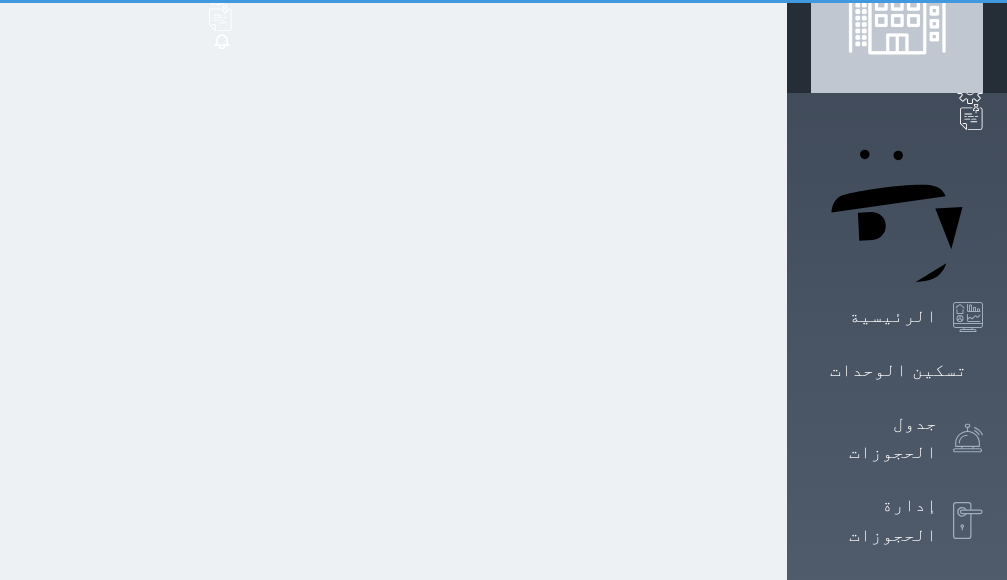 scroll, scrollTop: 0, scrollLeft: 0, axis: both 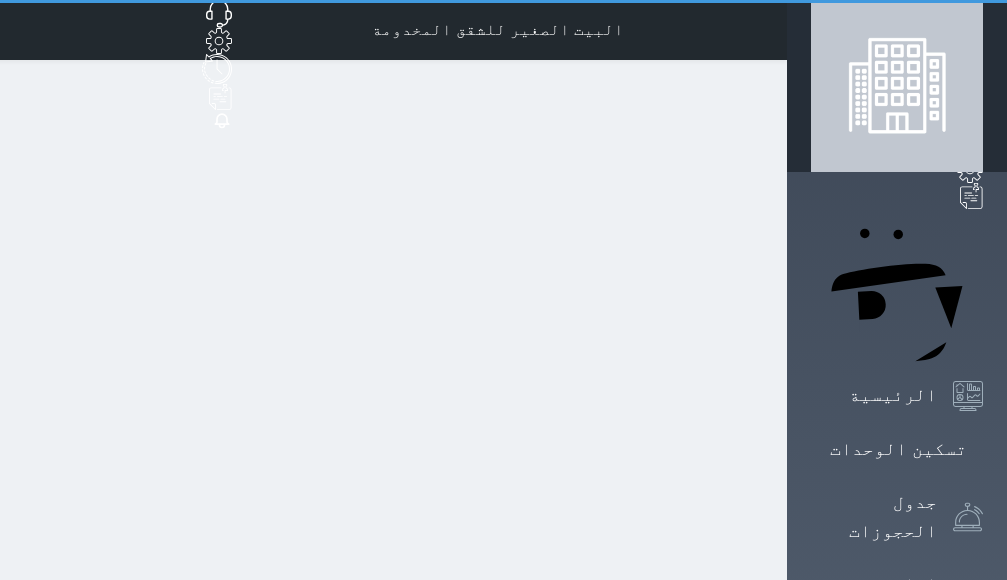 select on "1" 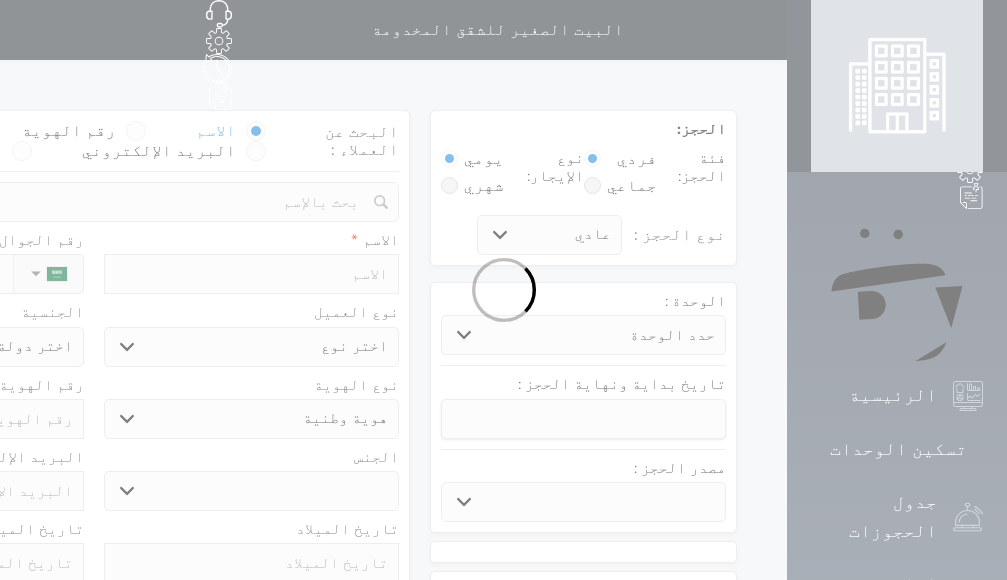 select 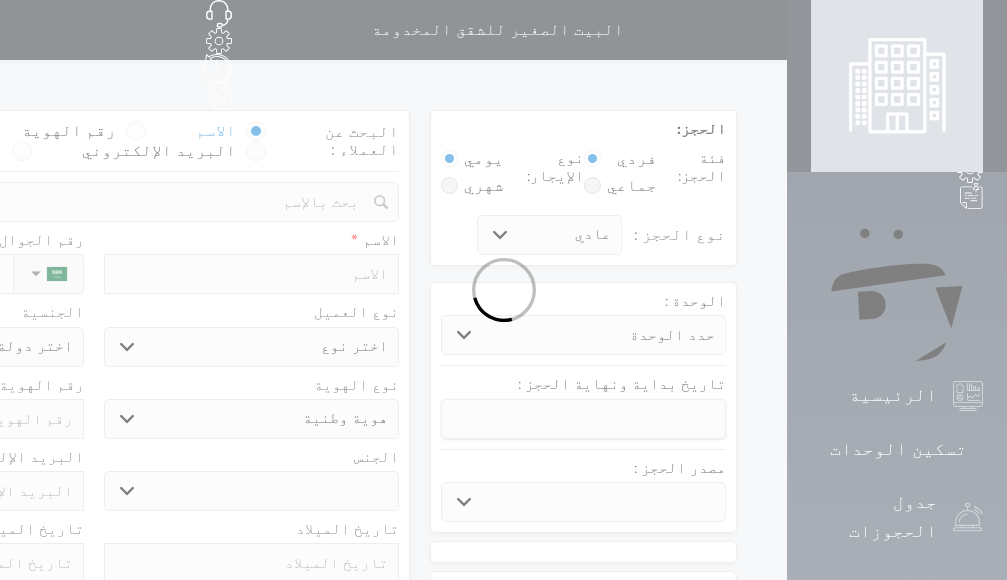 select 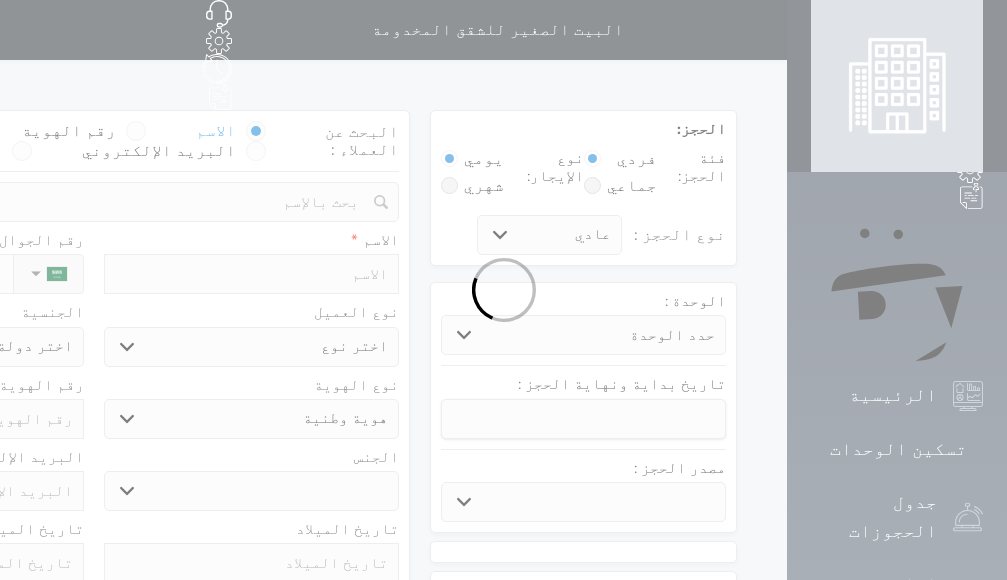 select 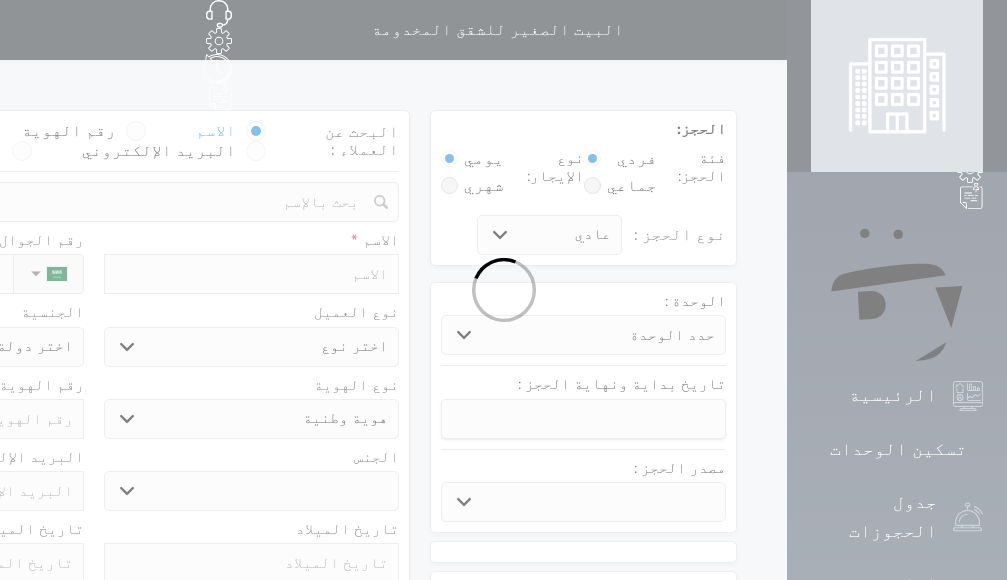 select 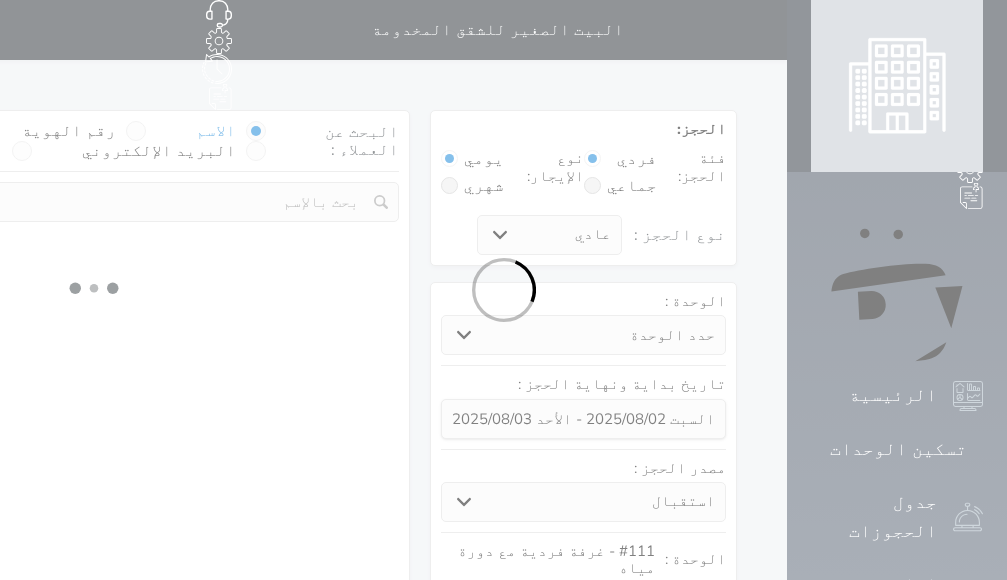 select 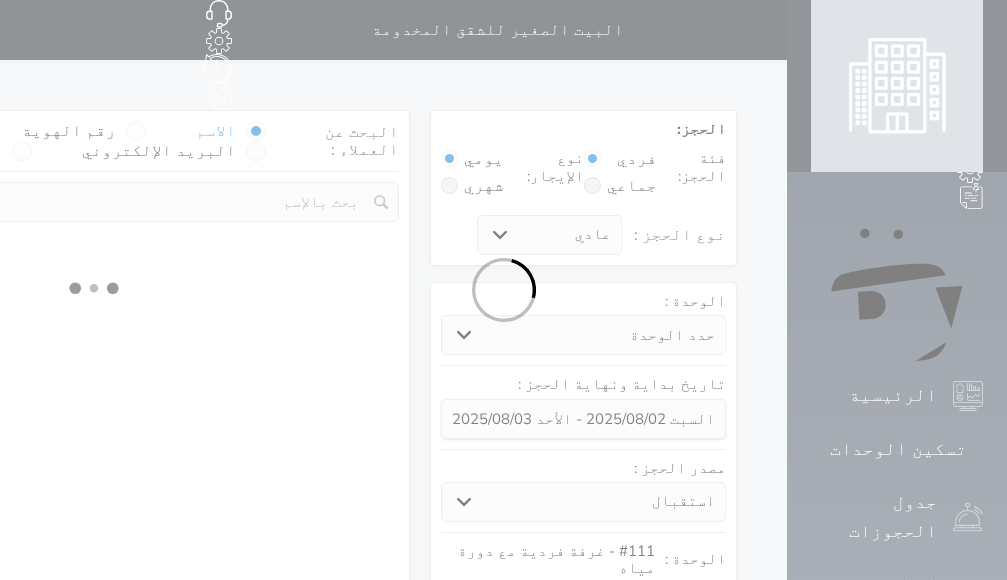 select on "113" 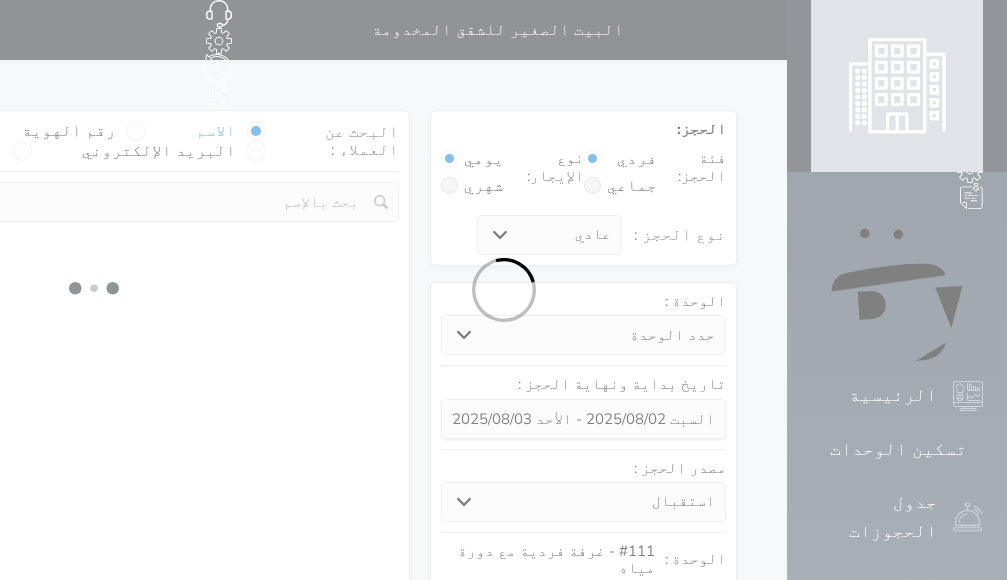 select on "1" 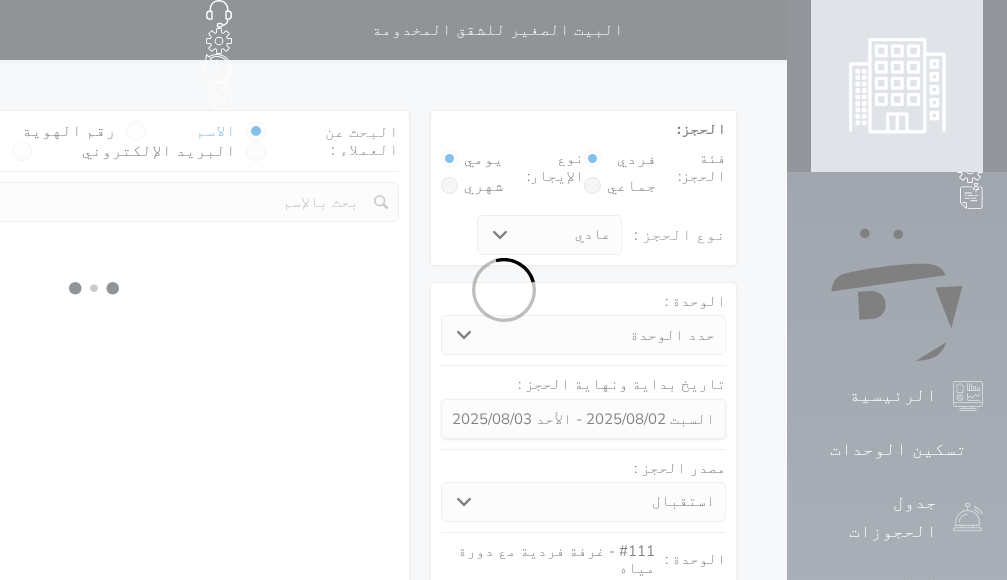 select 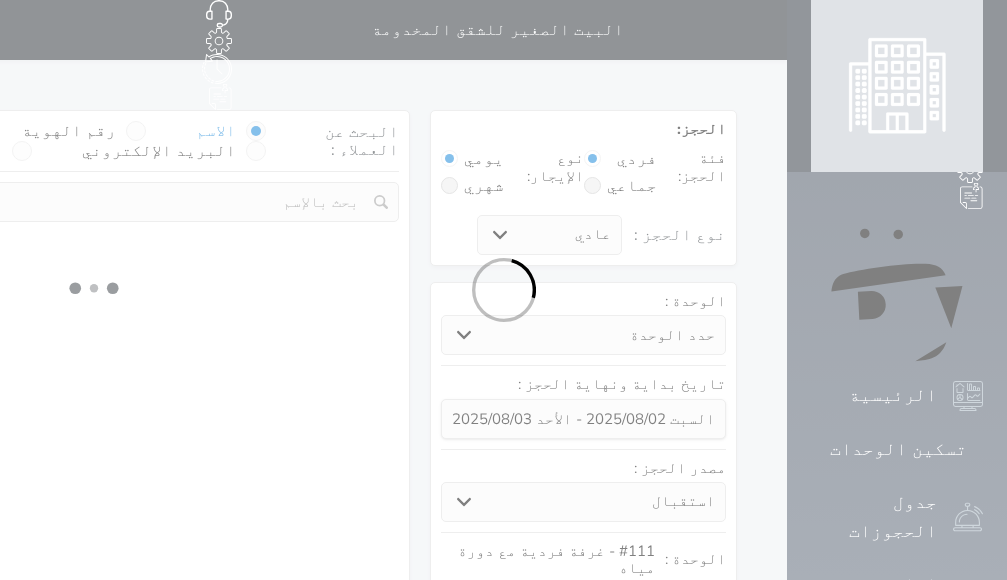 select on "7" 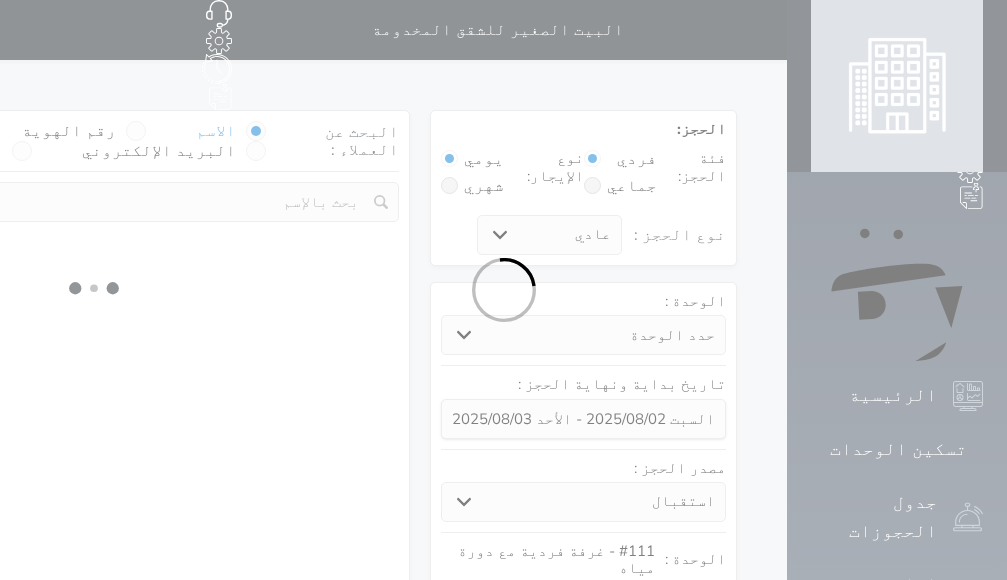 select 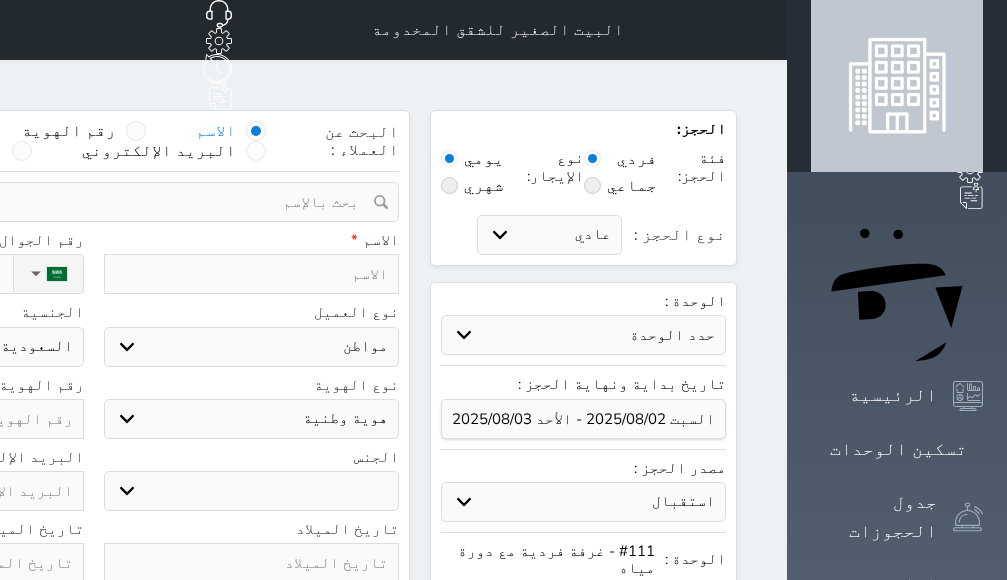 select 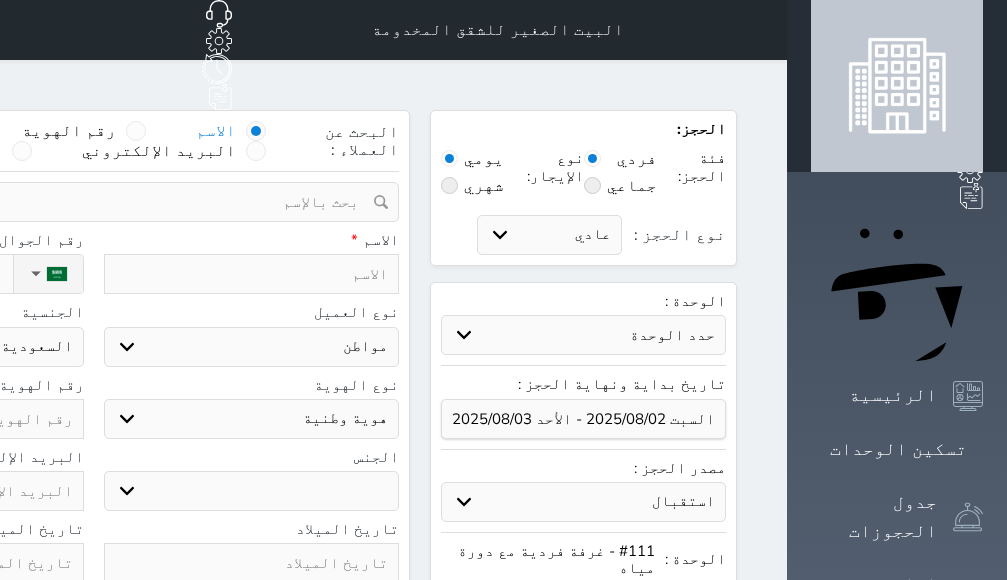 select 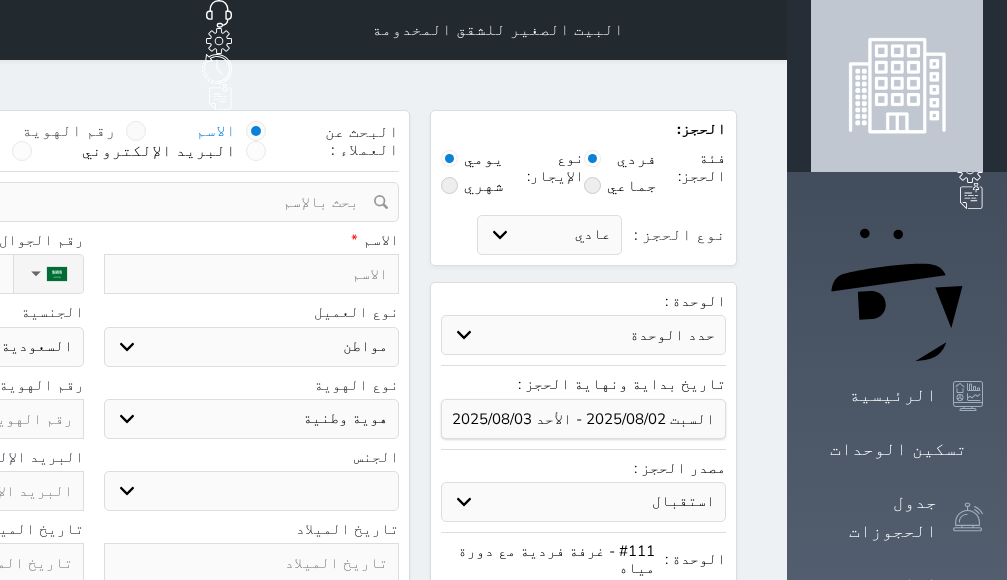click on "رقم الهوية" at bounding box center (69, 131) 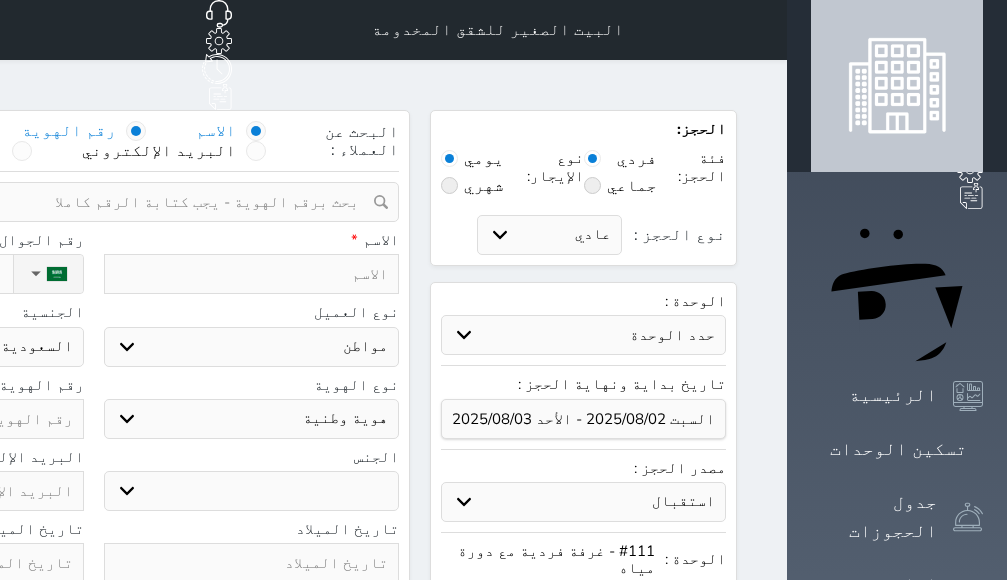 select 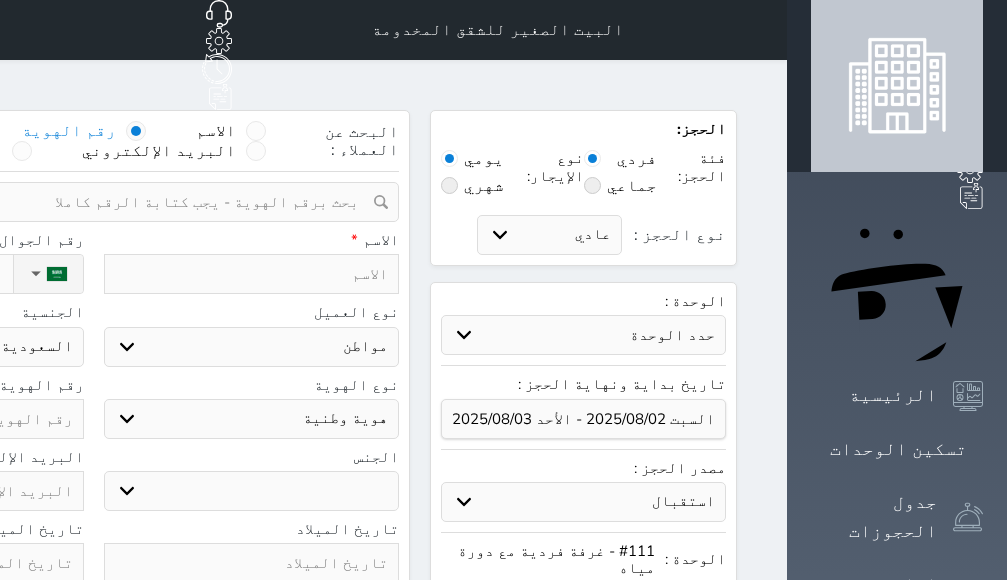 click at bounding box center (86, 202) 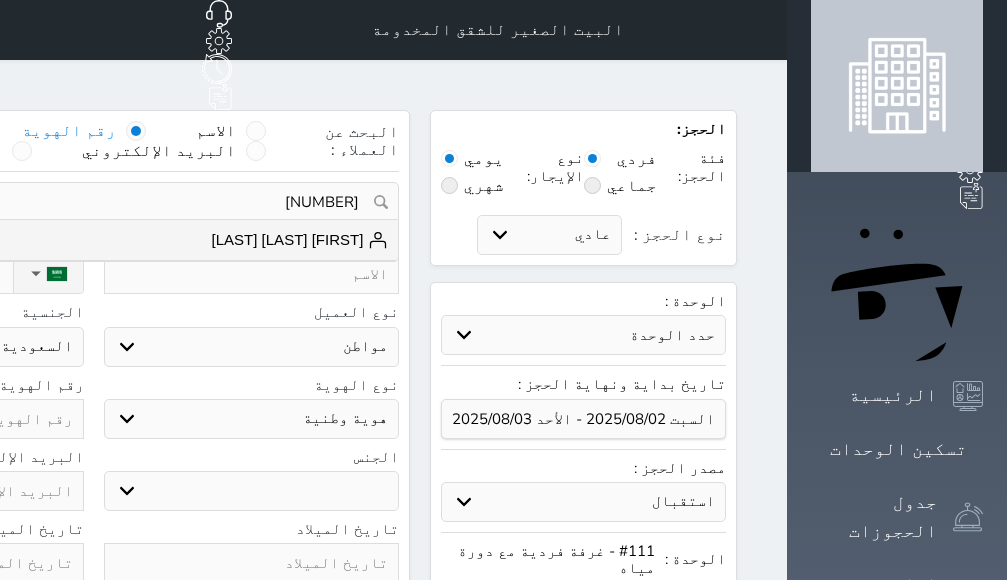 click on "[FIRST] [LAST] [LAST]" at bounding box center [300, 240] 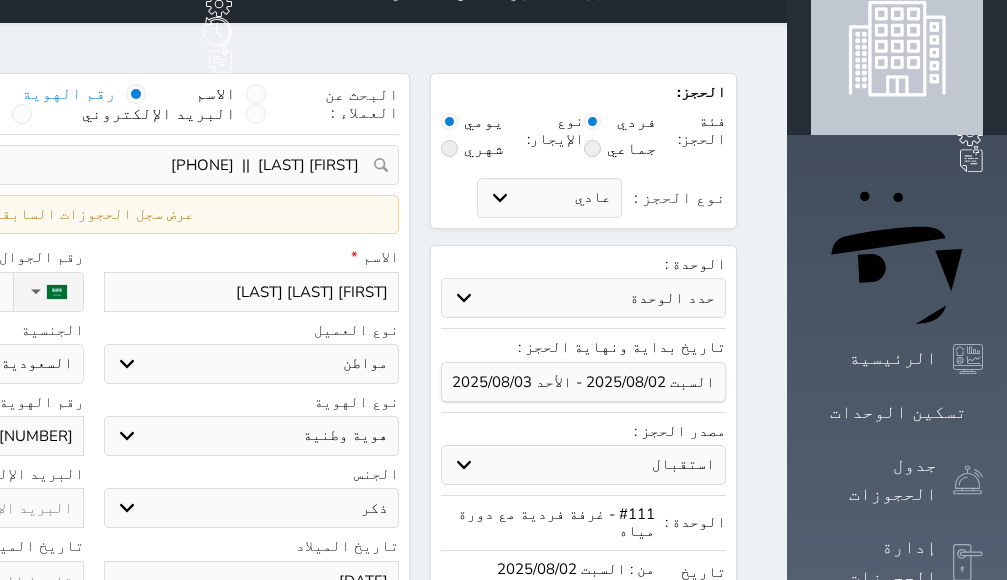 scroll, scrollTop: 200, scrollLeft: 0, axis: vertical 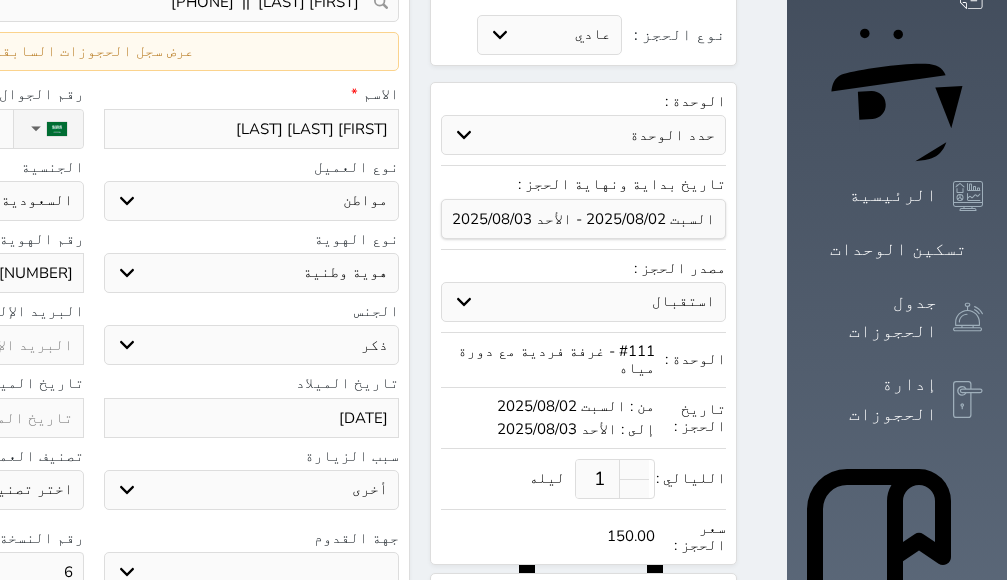 select 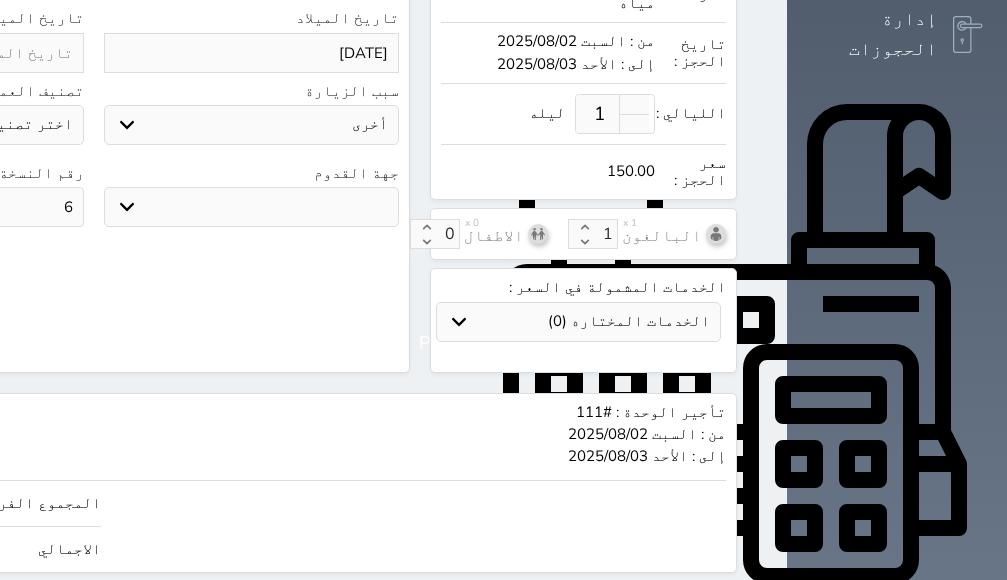 scroll, scrollTop: 600, scrollLeft: 0, axis: vertical 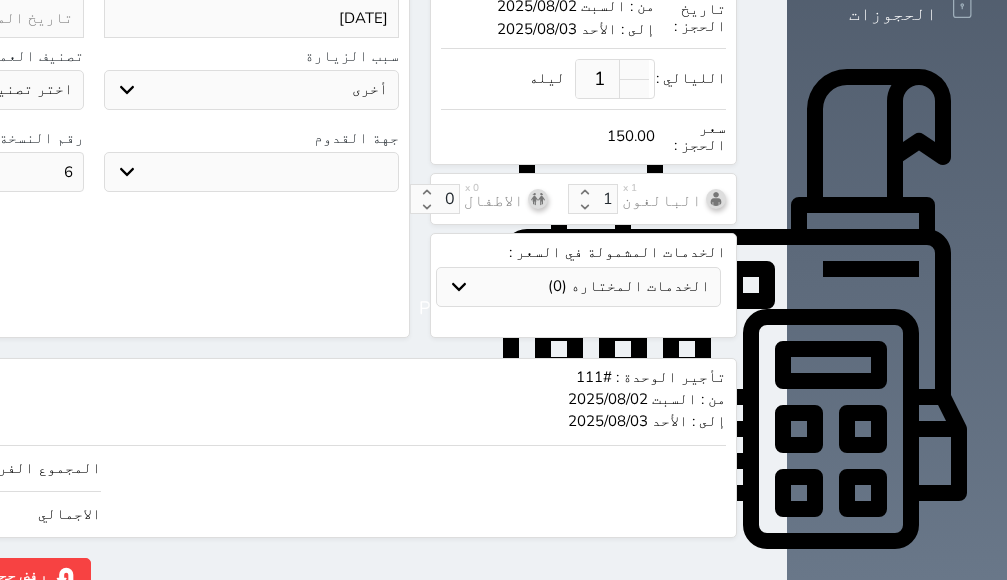 click on "حجز" at bounding box center [-130, 575] 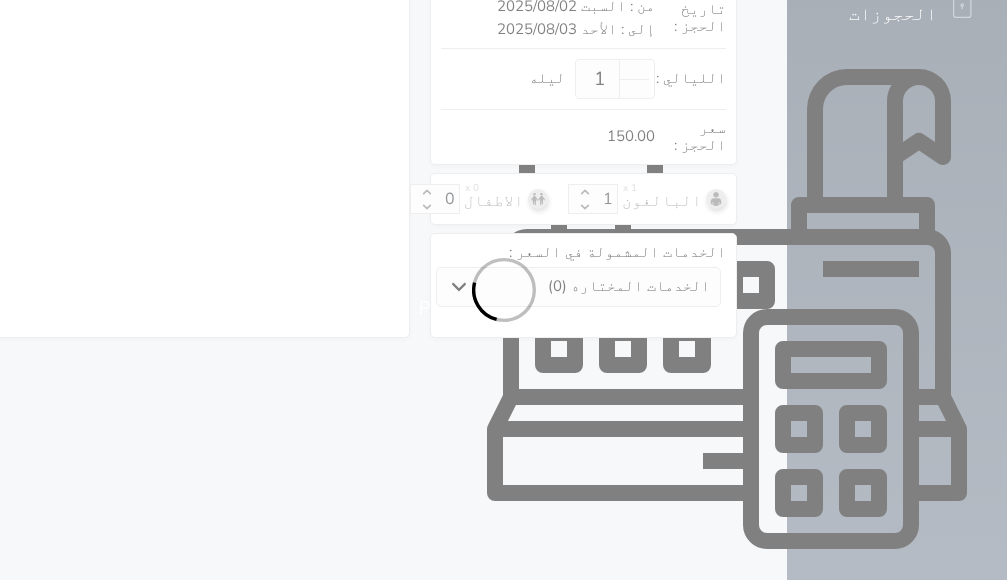 select on "1" 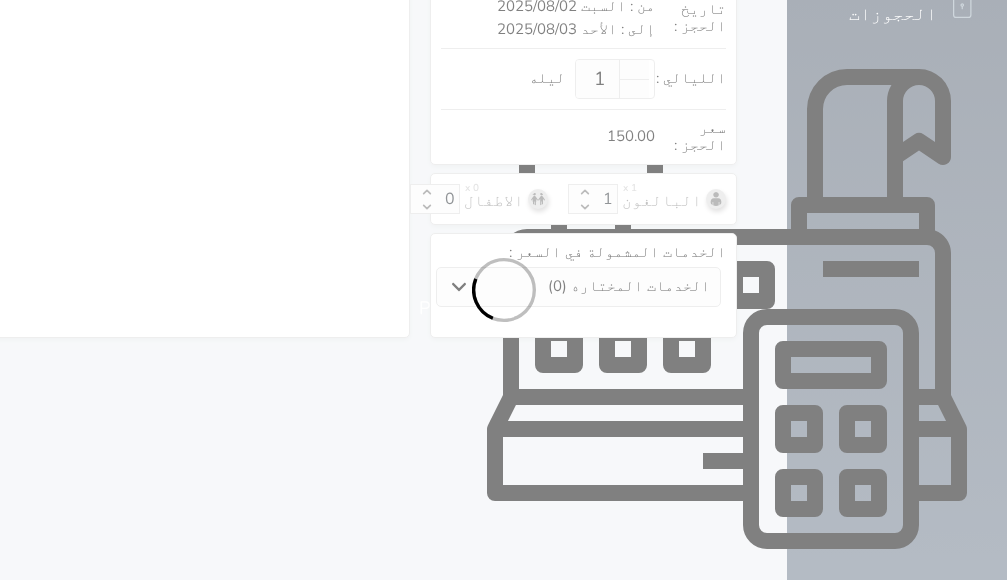 select on "113" 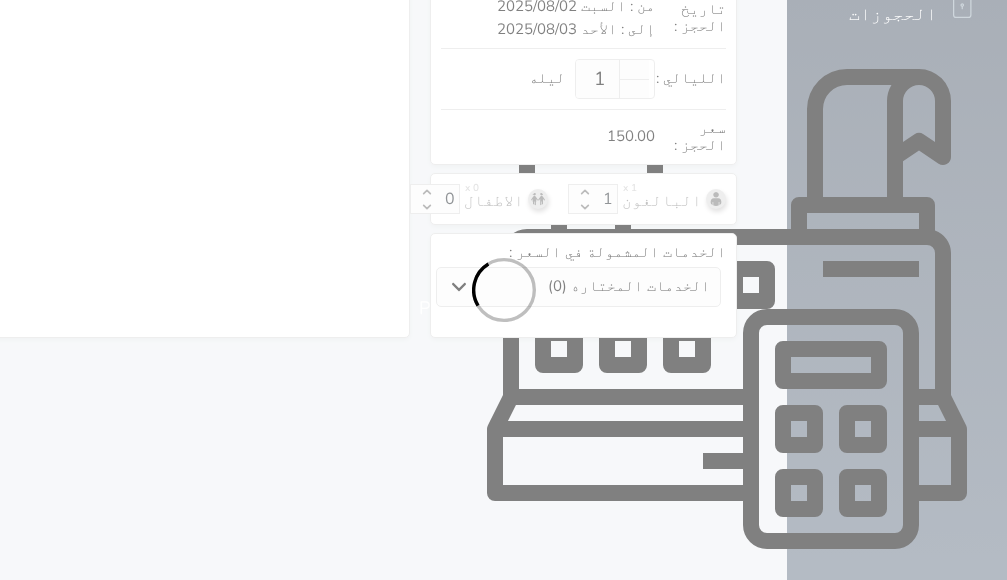 select on "1" 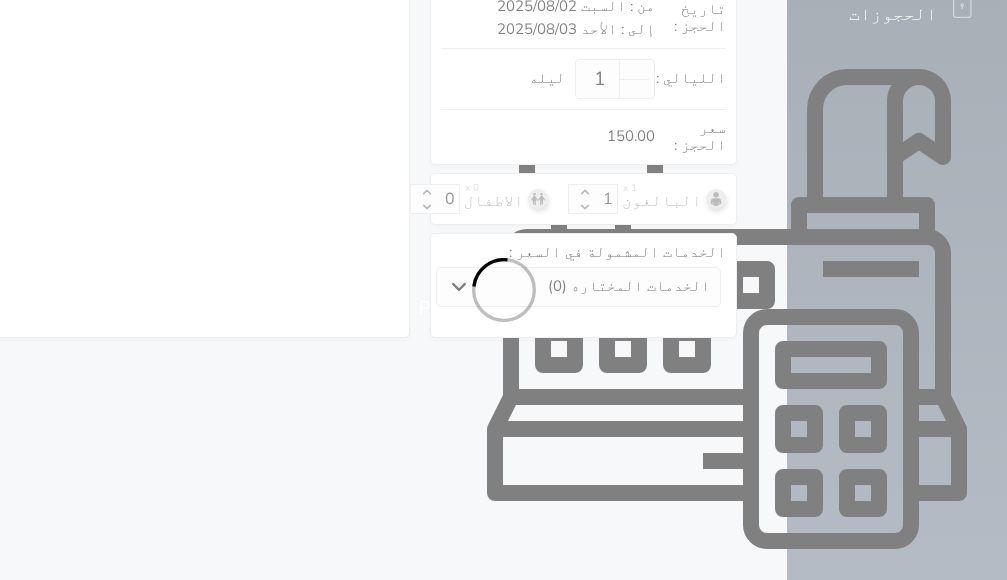 select on "7" 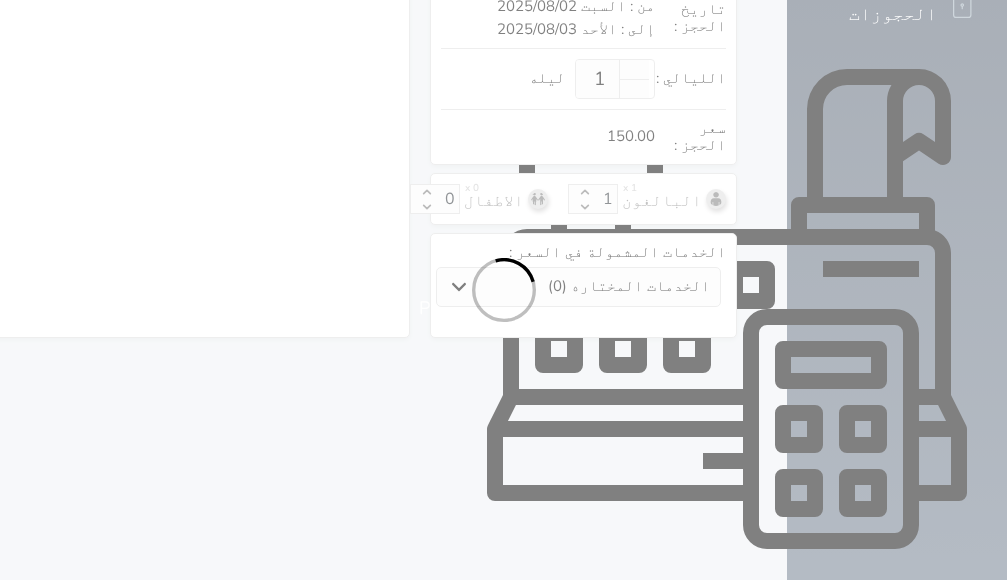 select 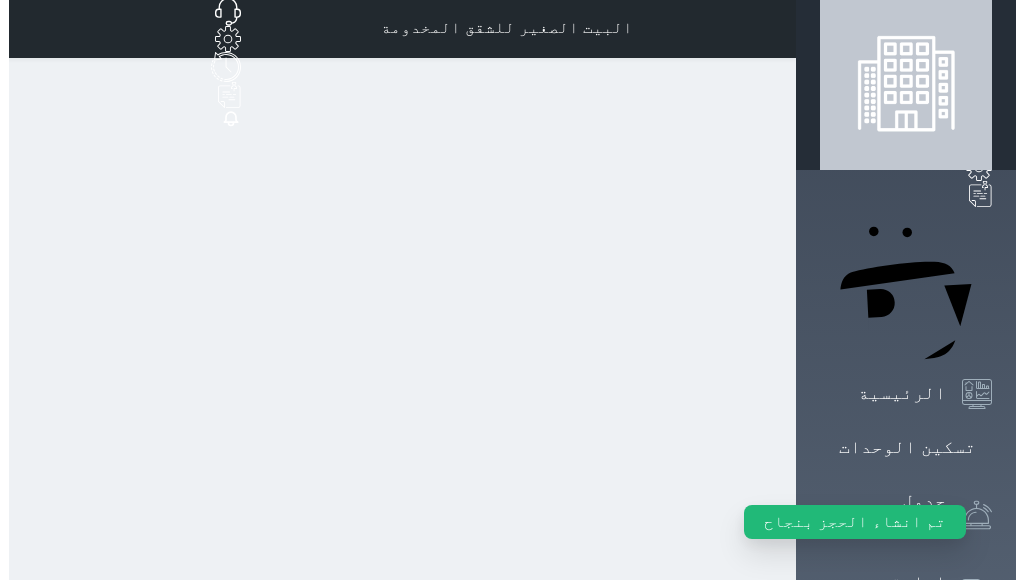 scroll, scrollTop: 0, scrollLeft: 0, axis: both 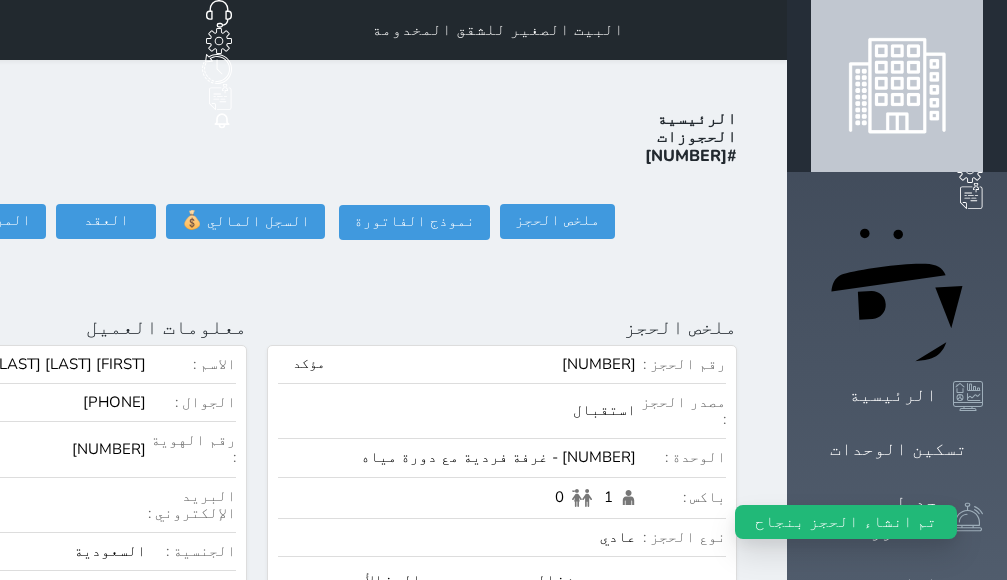 click on "تسجيل دخول" at bounding box center [-156, 221] 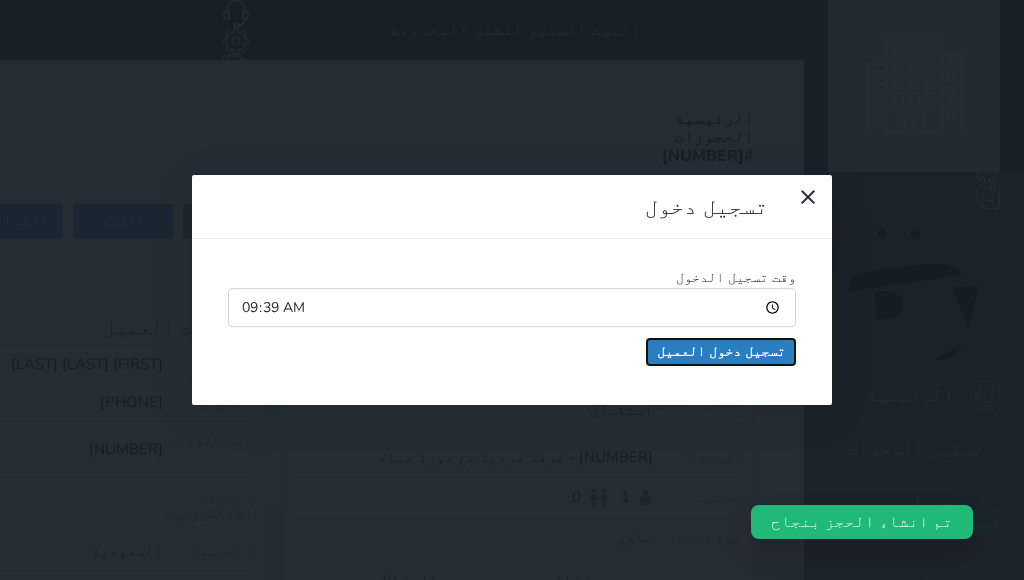 click on "تسجيل دخول العميل" at bounding box center [721, 352] 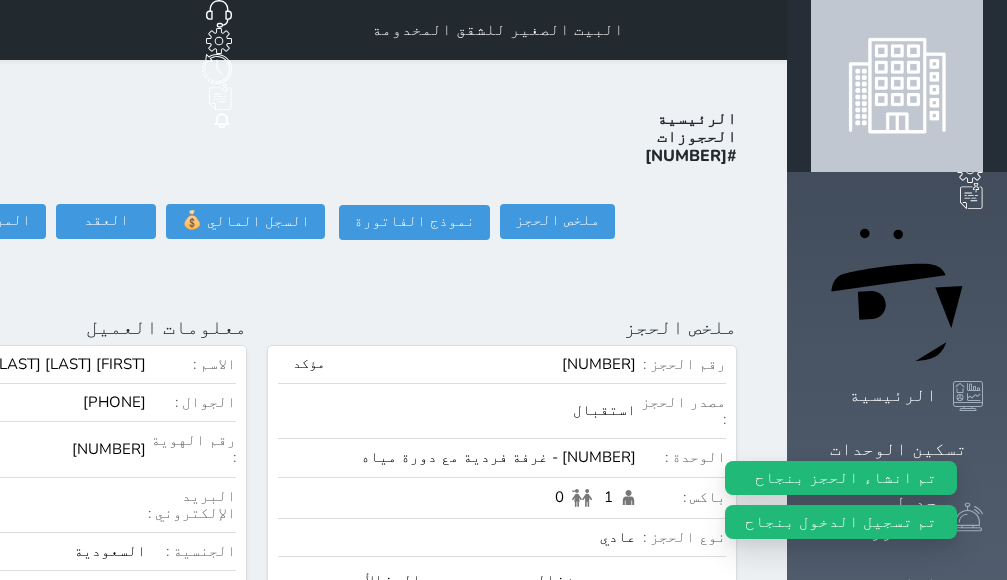 select 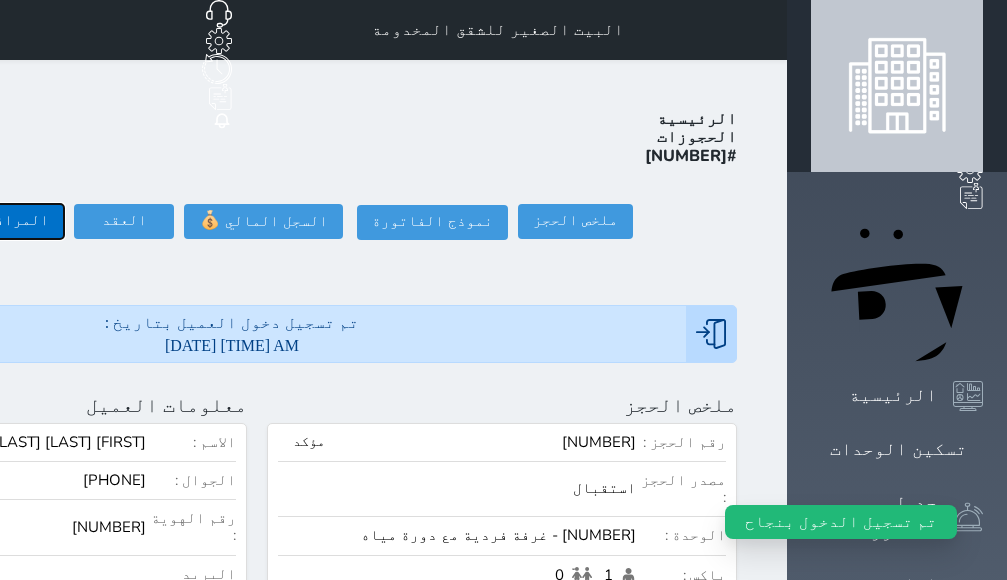 click on "المرافقين (0)" at bounding box center [-3, 221] 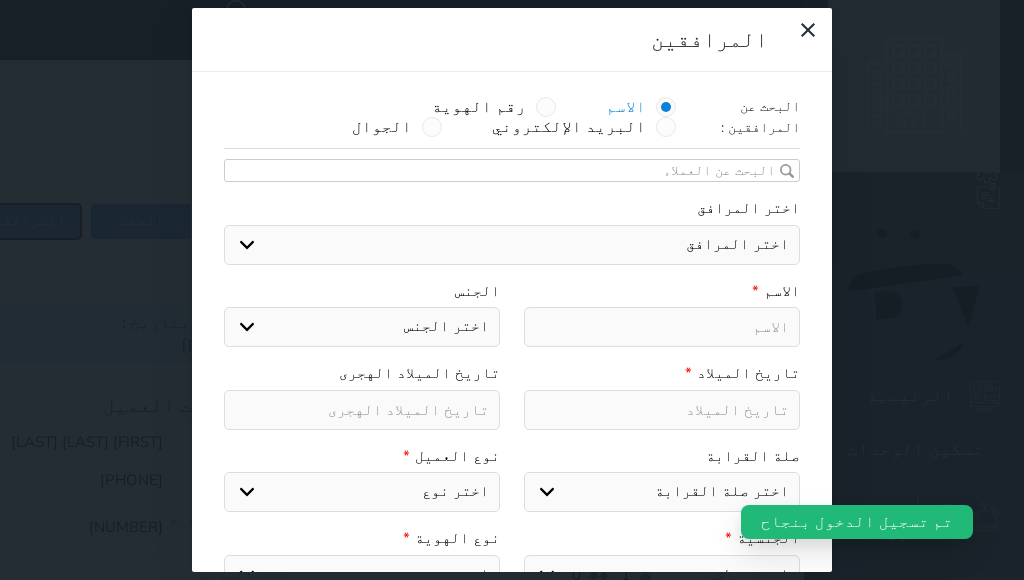 select 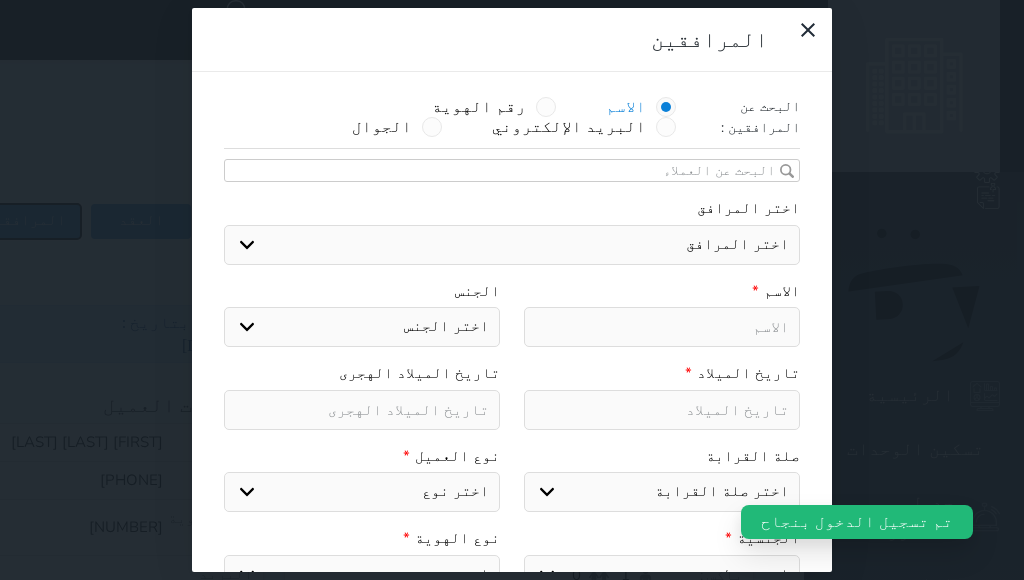 select 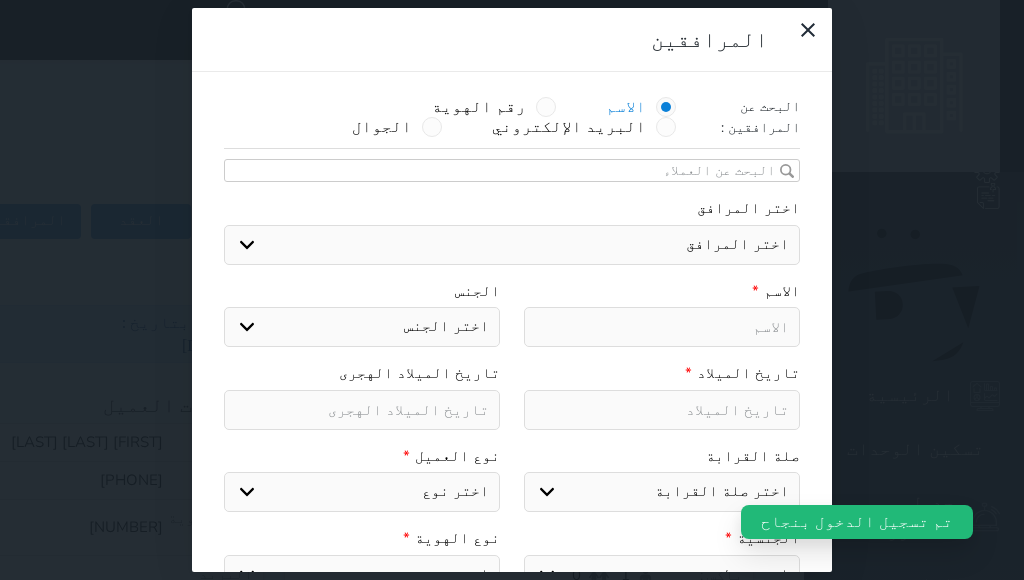 click on "اختر المرافق   [FIRST] [LAST] [LAST]" at bounding box center [512, 245] 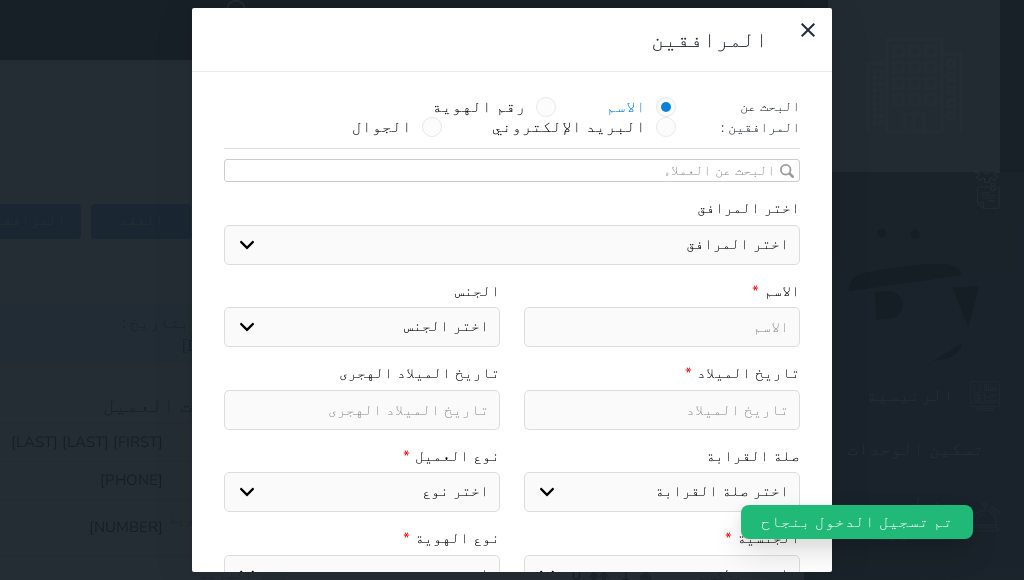select on "[object Object]" 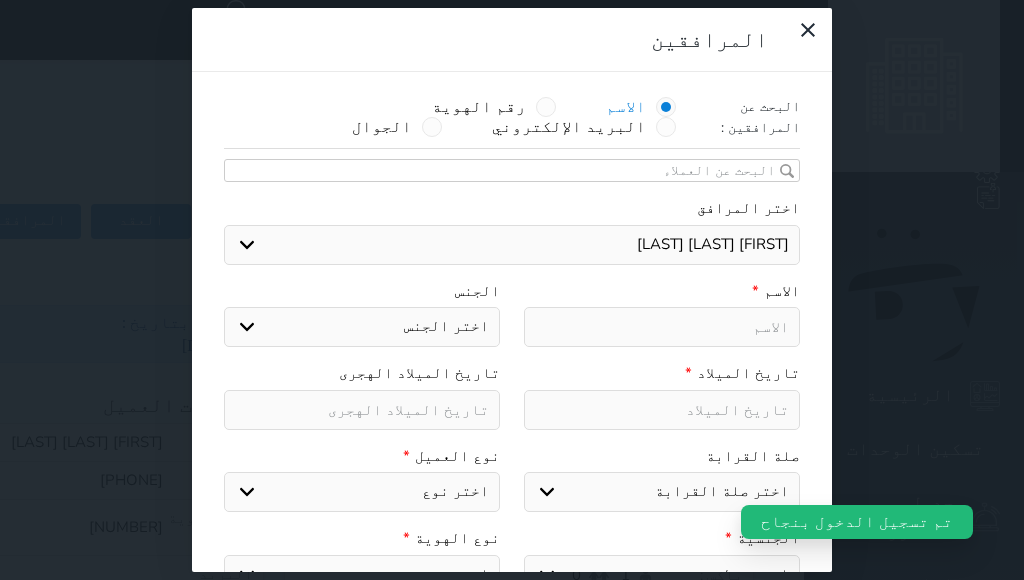 click on "اختر المرافق   [FIRST] [LAST] [LAST]" at bounding box center (512, 245) 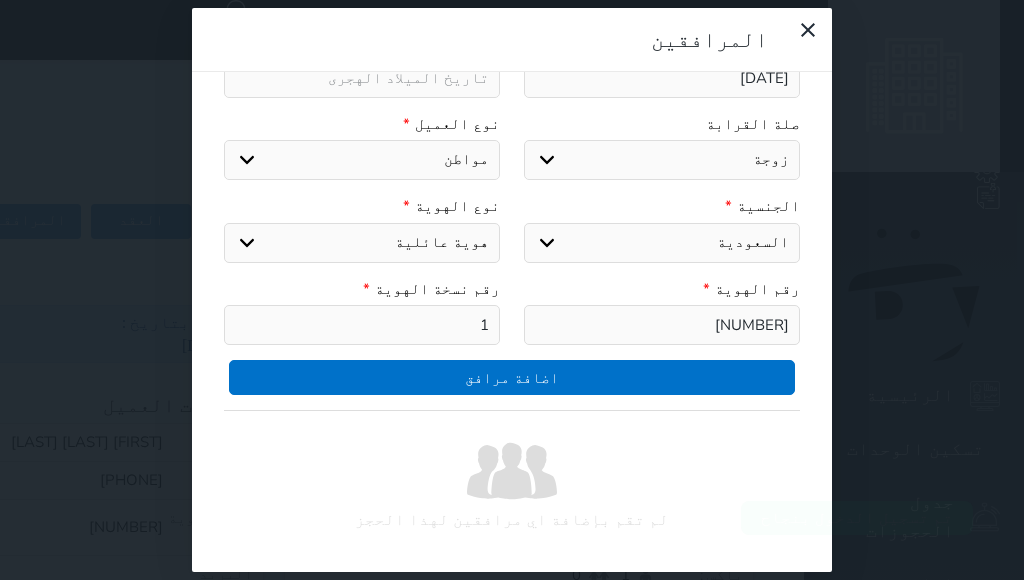 scroll, scrollTop: 335, scrollLeft: 0, axis: vertical 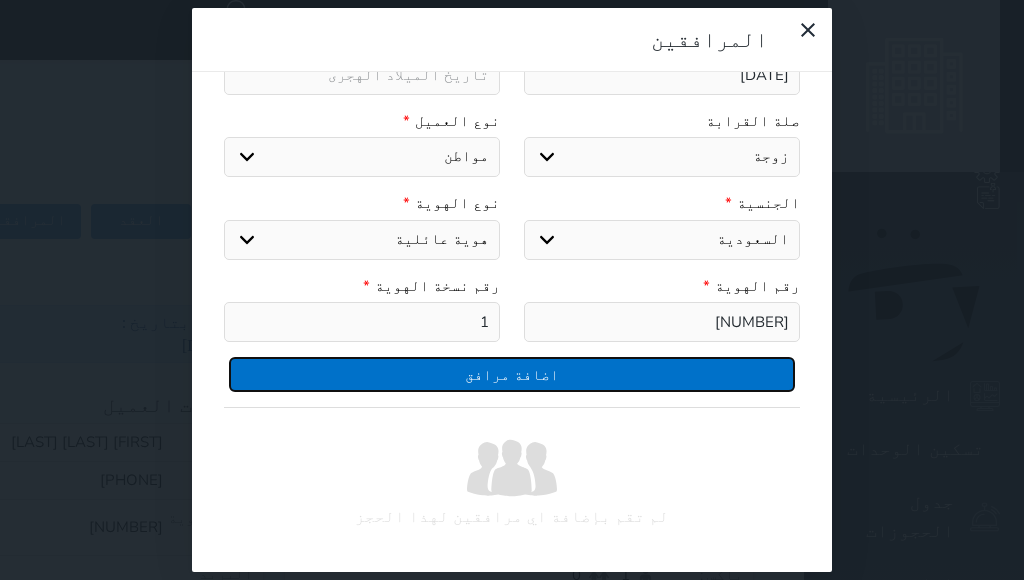 click on "اضافة مرافق" at bounding box center [512, 374] 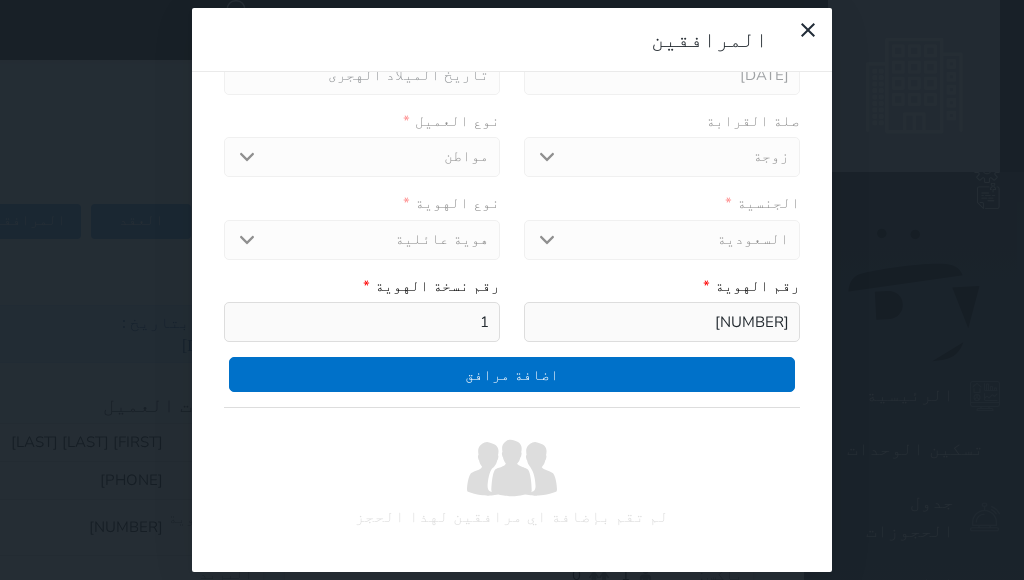 select 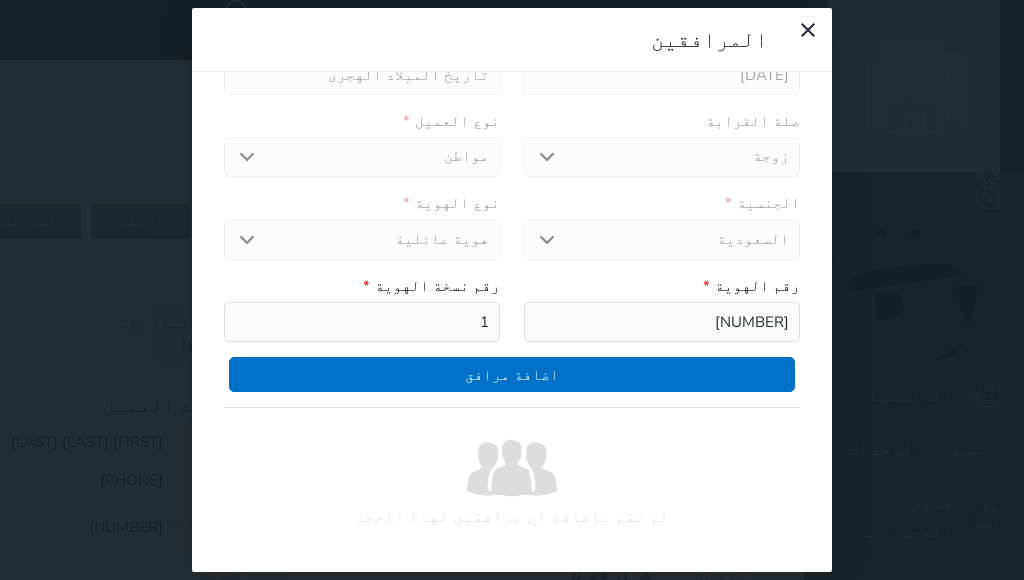type 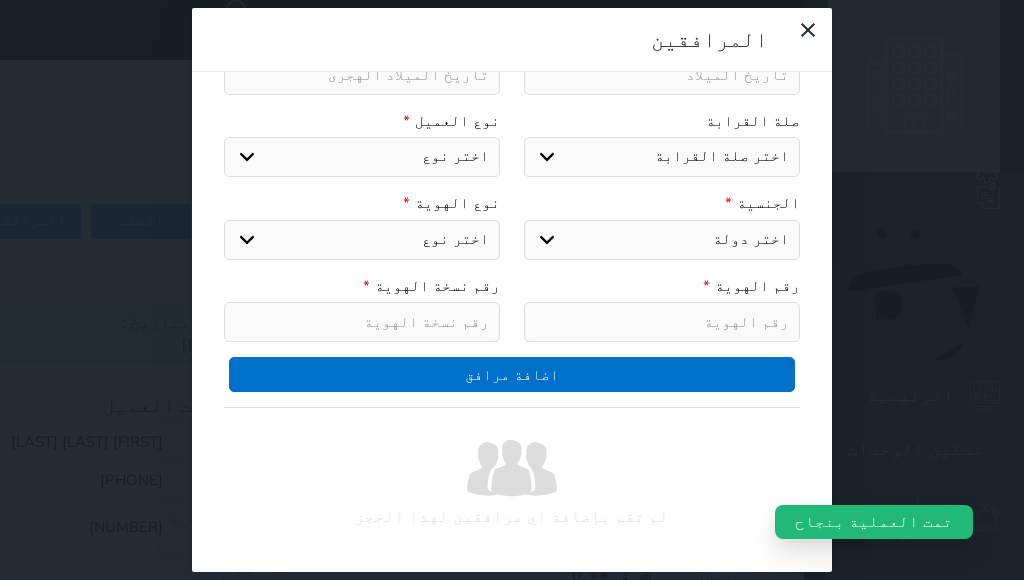 select 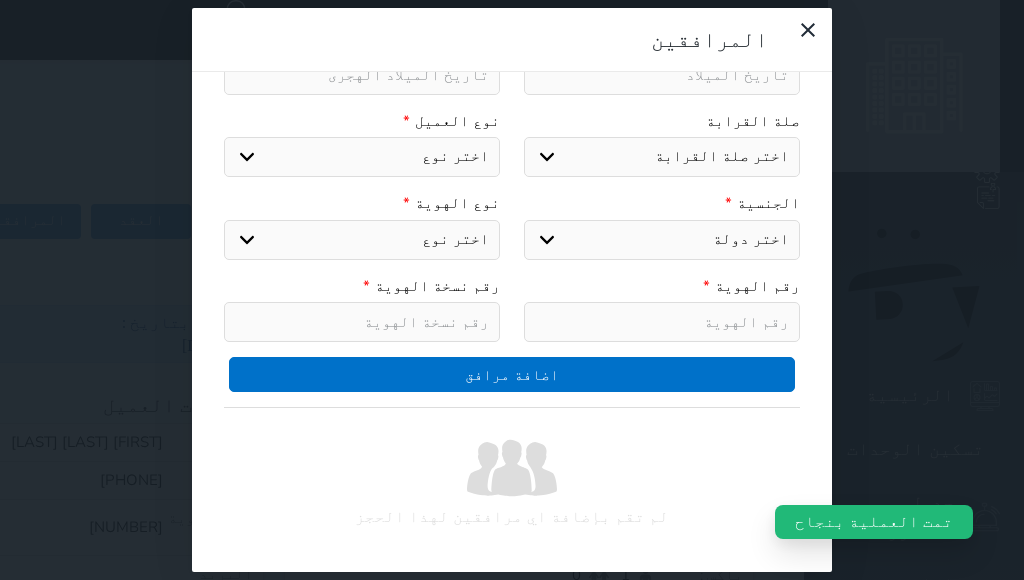 select 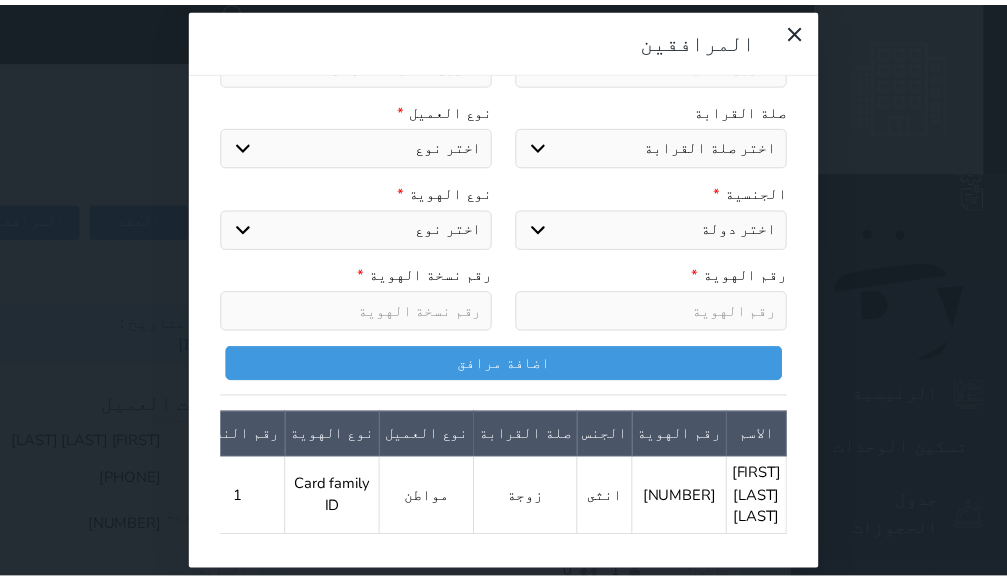 scroll, scrollTop: 374, scrollLeft: 0, axis: vertical 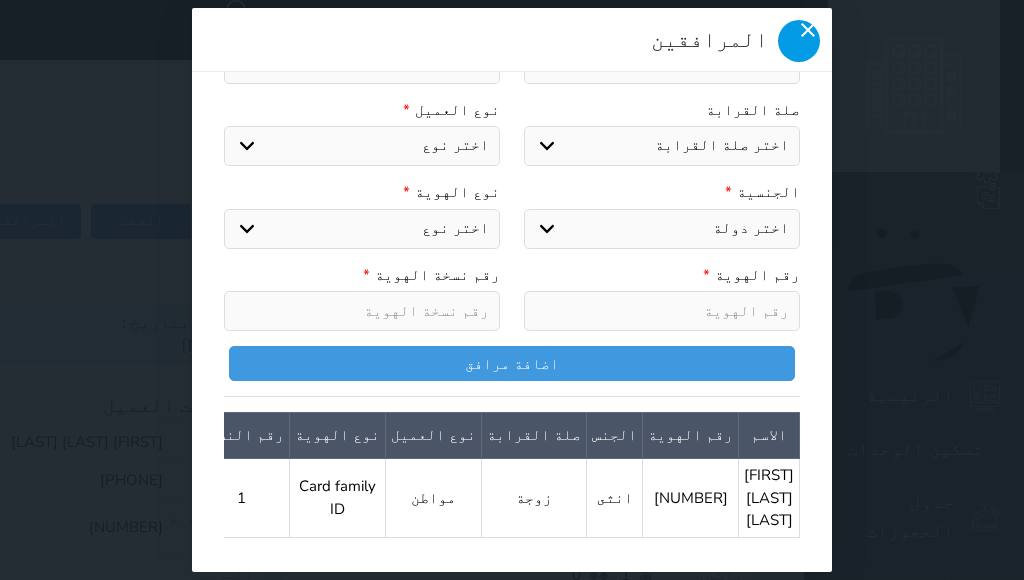 click 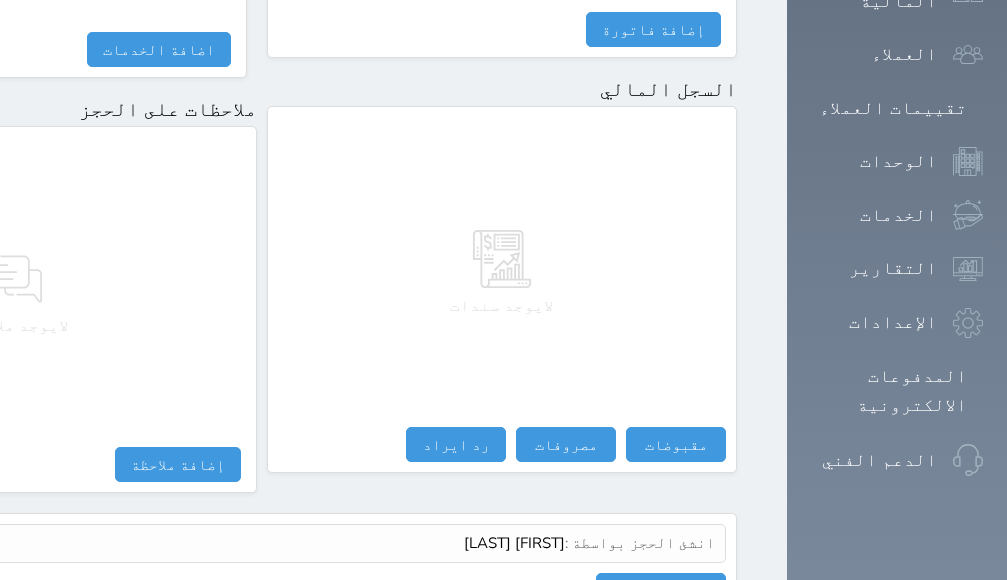 scroll, scrollTop: 1236, scrollLeft: 0, axis: vertical 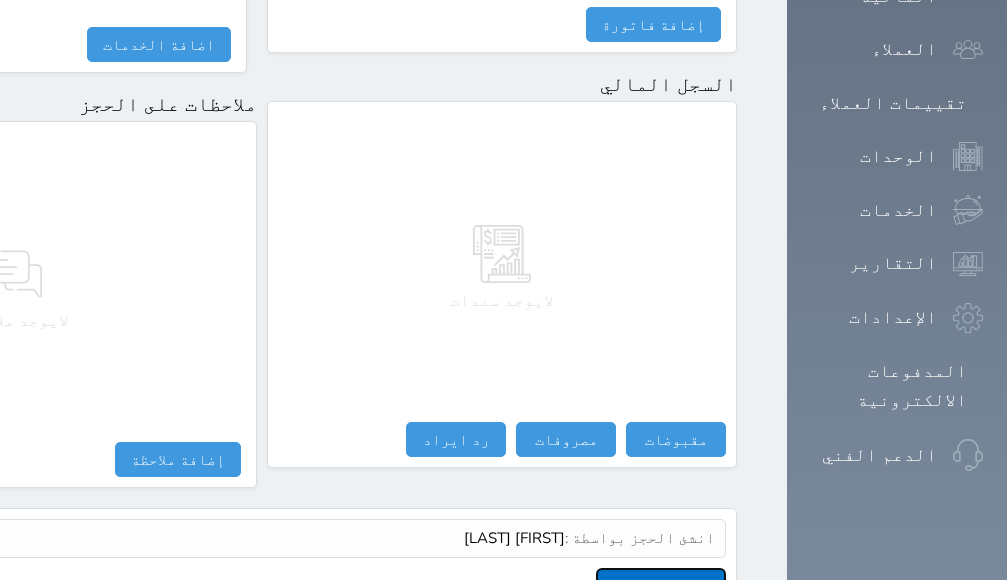 click on "عرض سجل شموس" at bounding box center [661, 585] 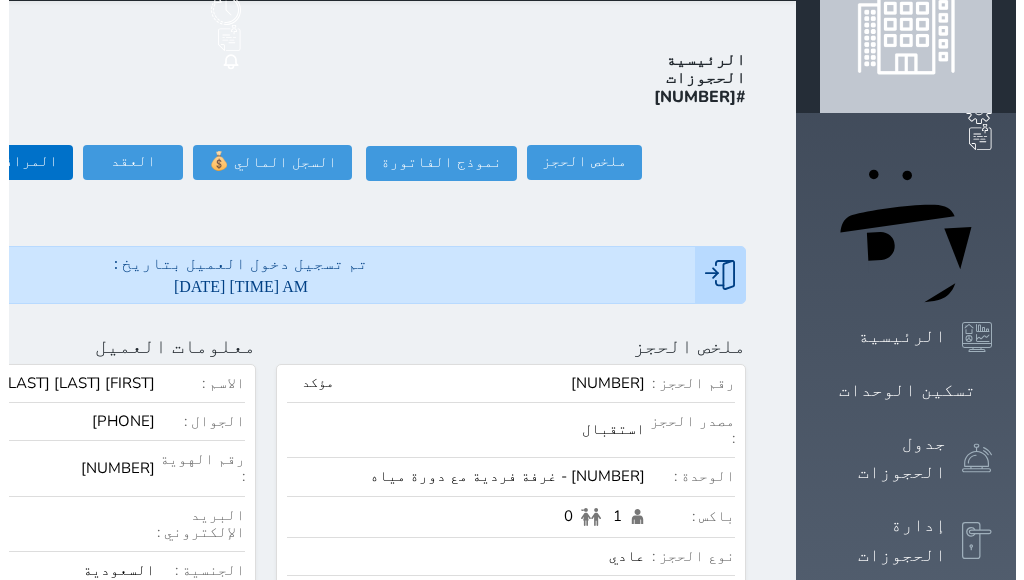 scroll, scrollTop: 0, scrollLeft: 0, axis: both 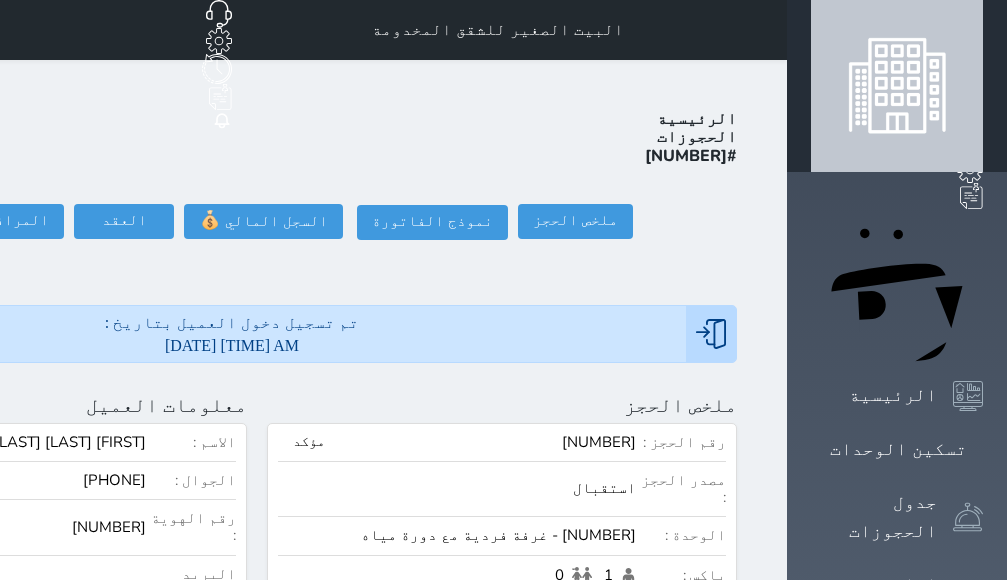 click at bounding box center (-206, 405) 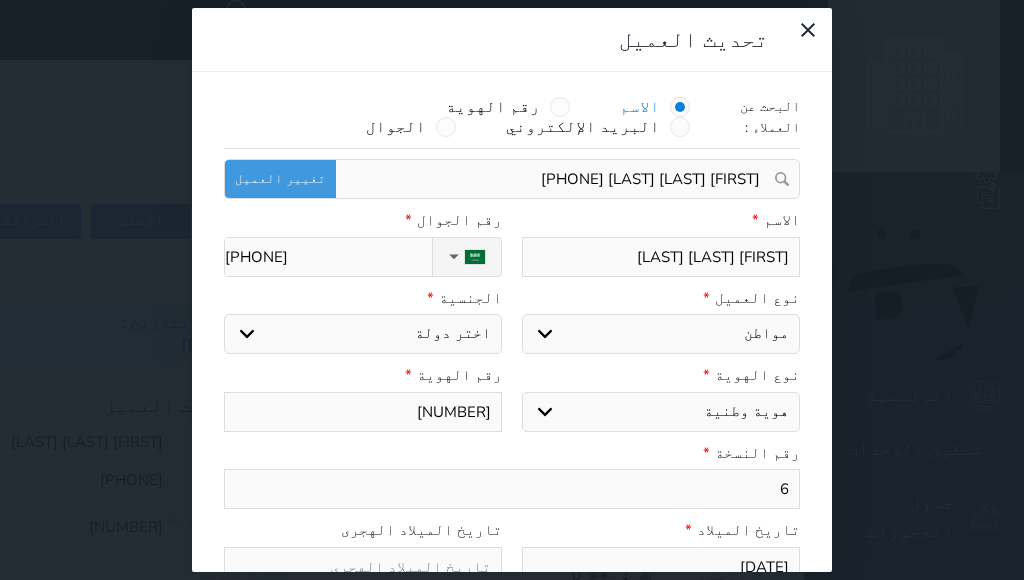 select 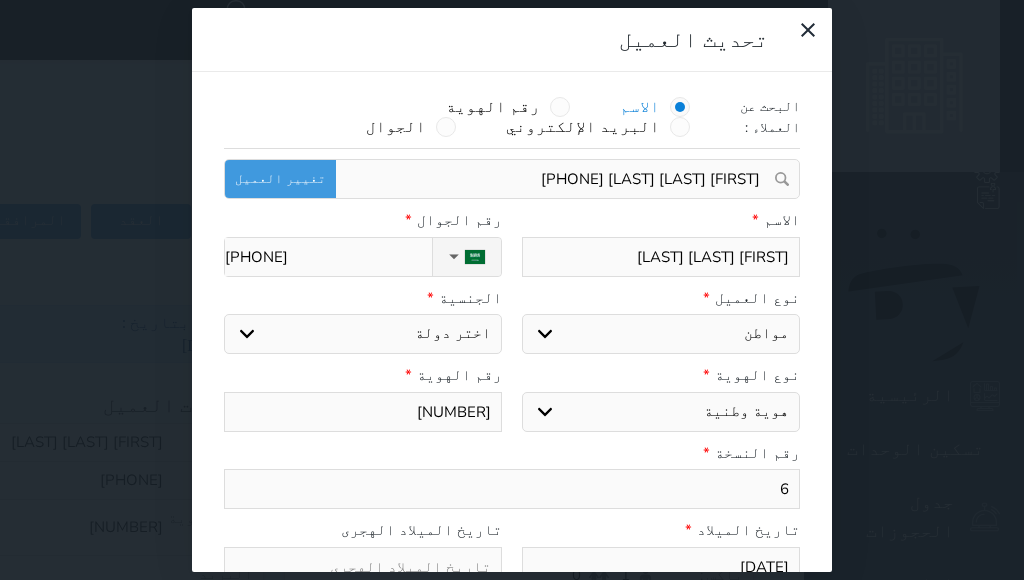 select 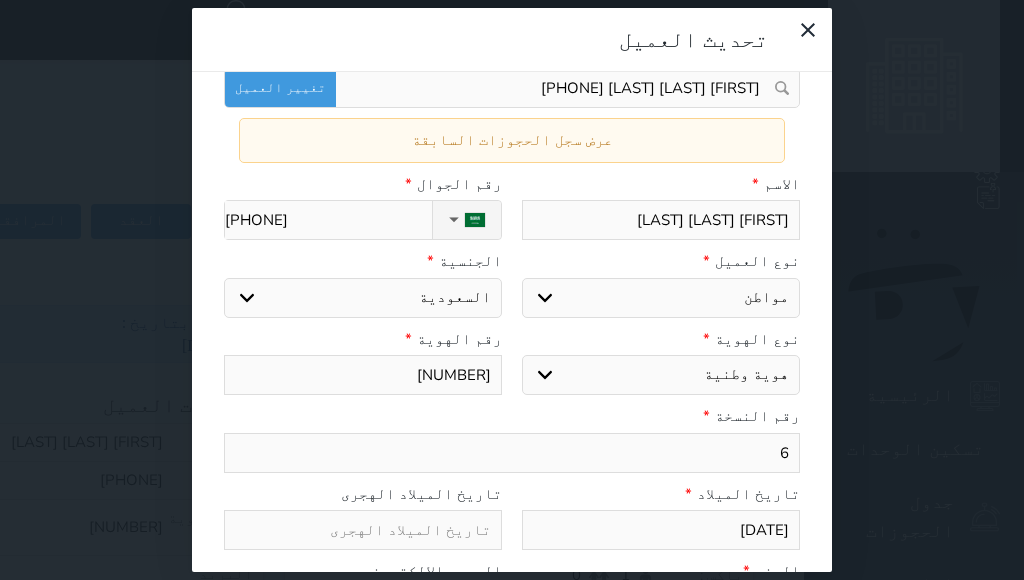 scroll, scrollTop: 254, scrollLeft: 0, axis: vertical 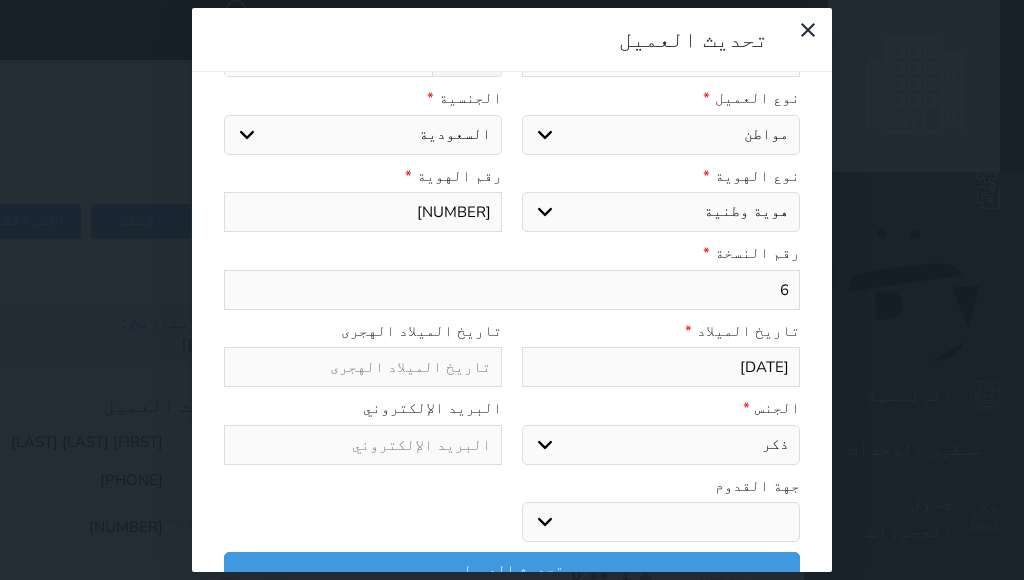 click at bounding box center (363, 367) 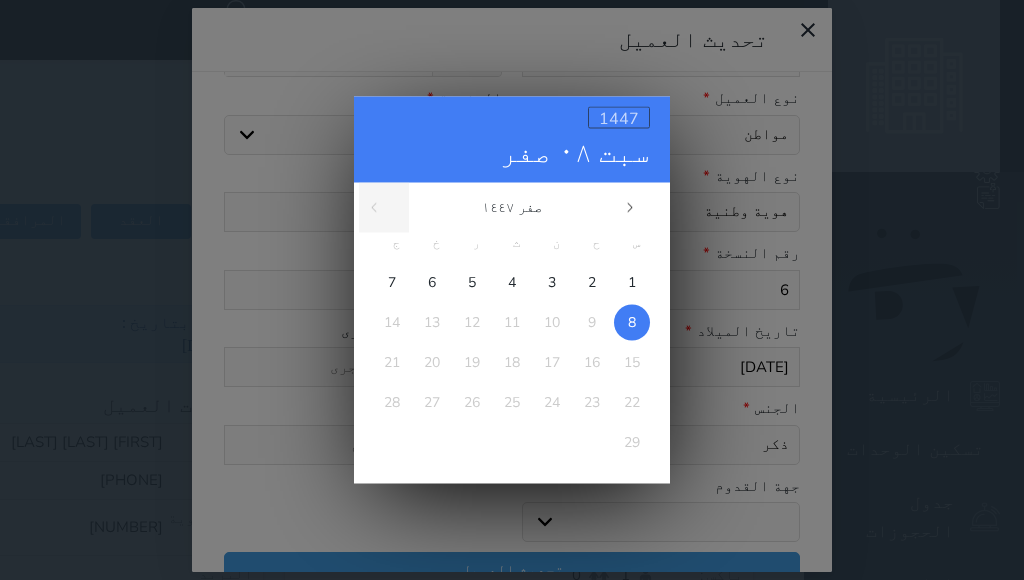 click on "1447" at bounding box center [619, 119] 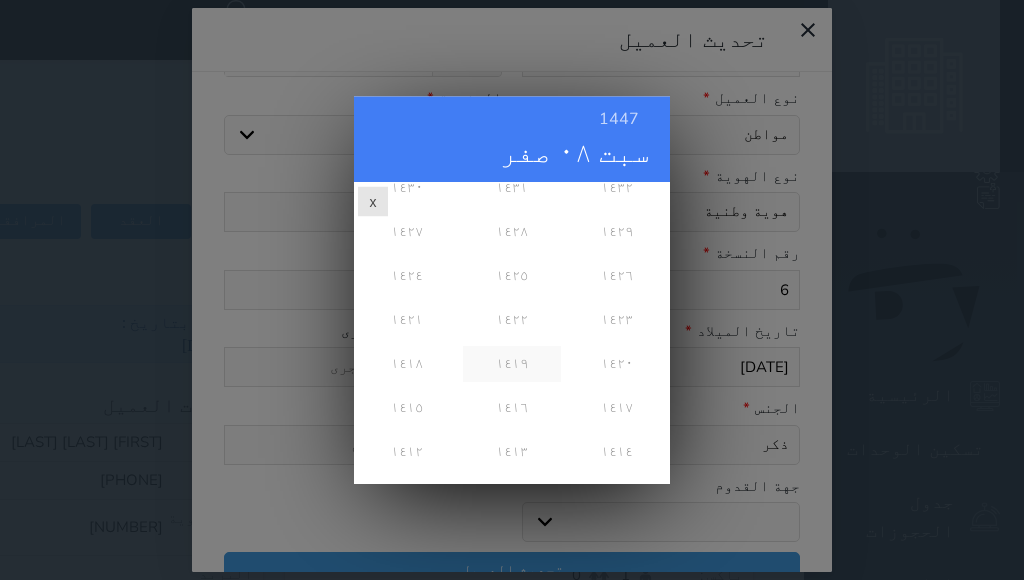 scroll, scrollTop: 400, scrollLeft: 0, axis: vertical 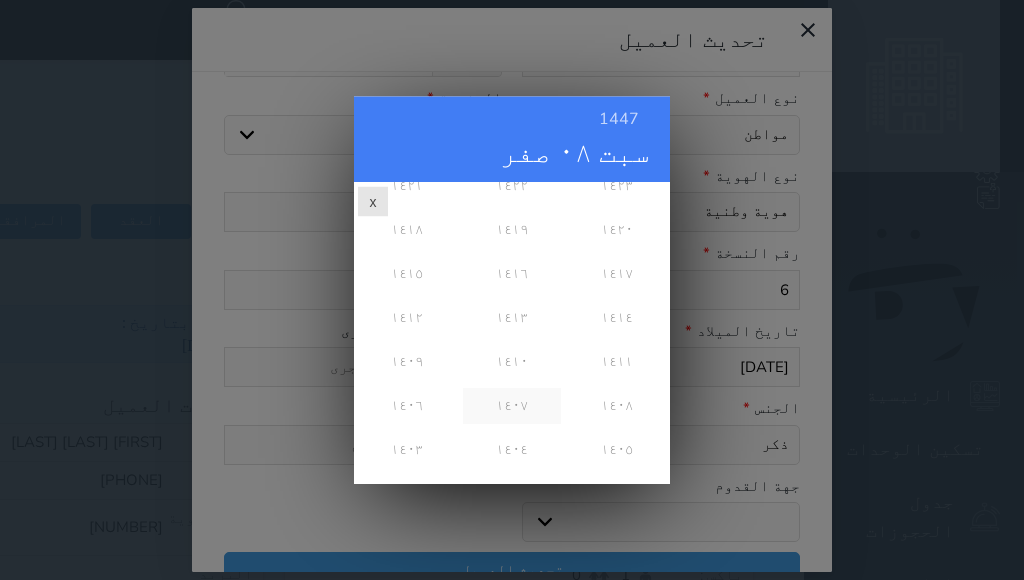click on "١٤٠٧" at bounding box center (511, 407) 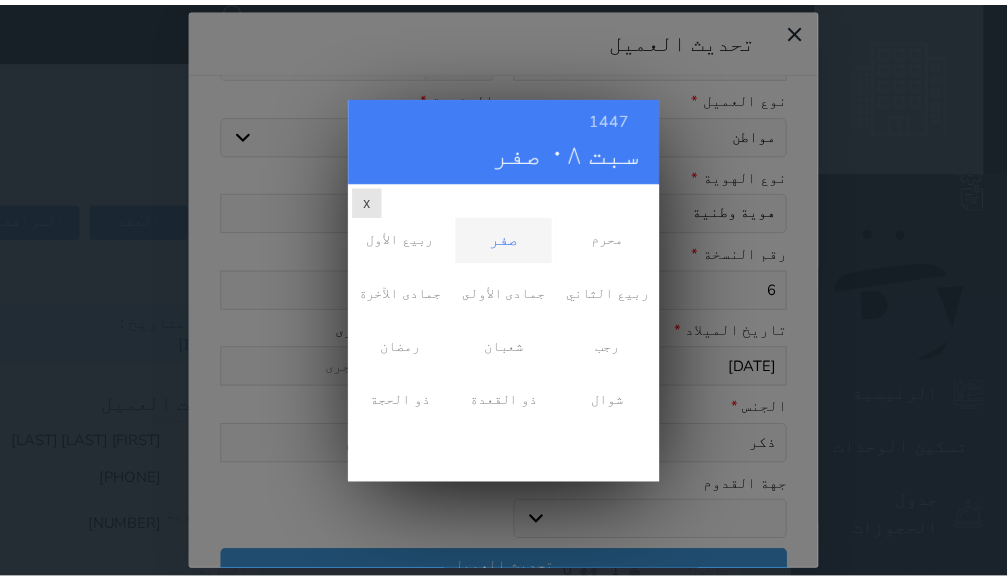 scroll, scrollTop: 0, scrollLeft: 0, axis: both 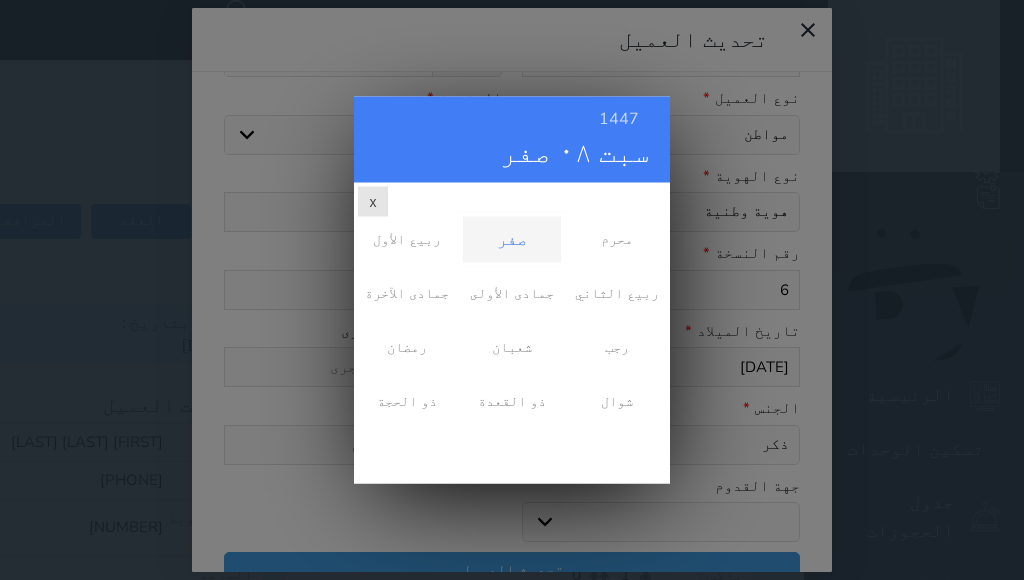 click on "صفر" at bounding box center (511, 240) 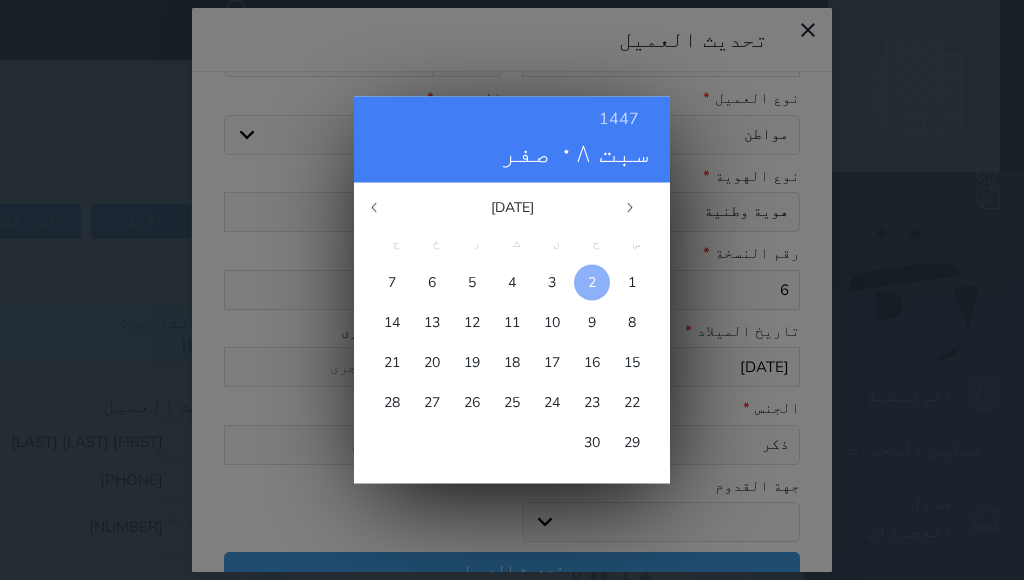 click on "2" at bounding box center (592, 282) 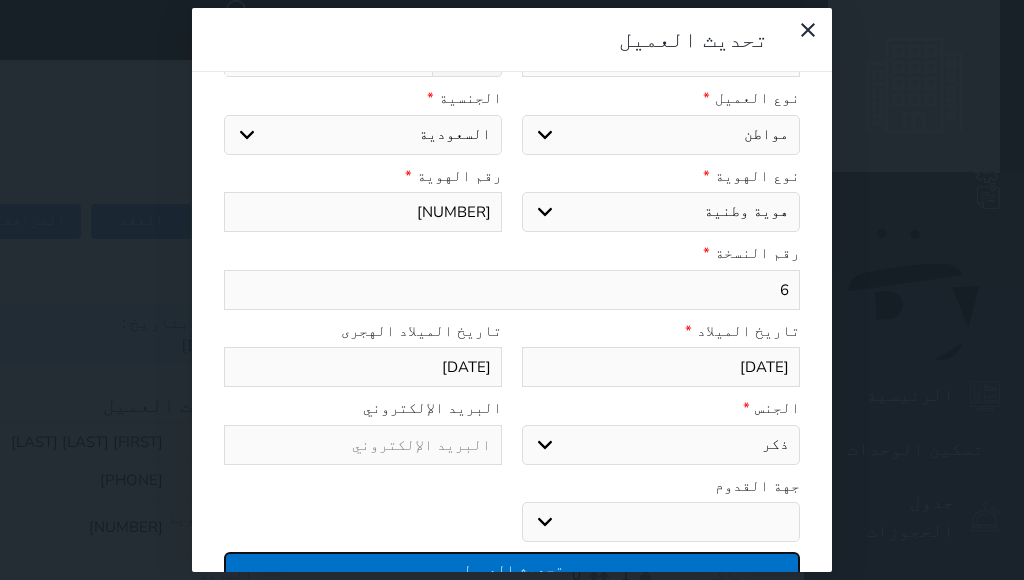 click on "تحديث العميل" at bounding box center (512, 569) 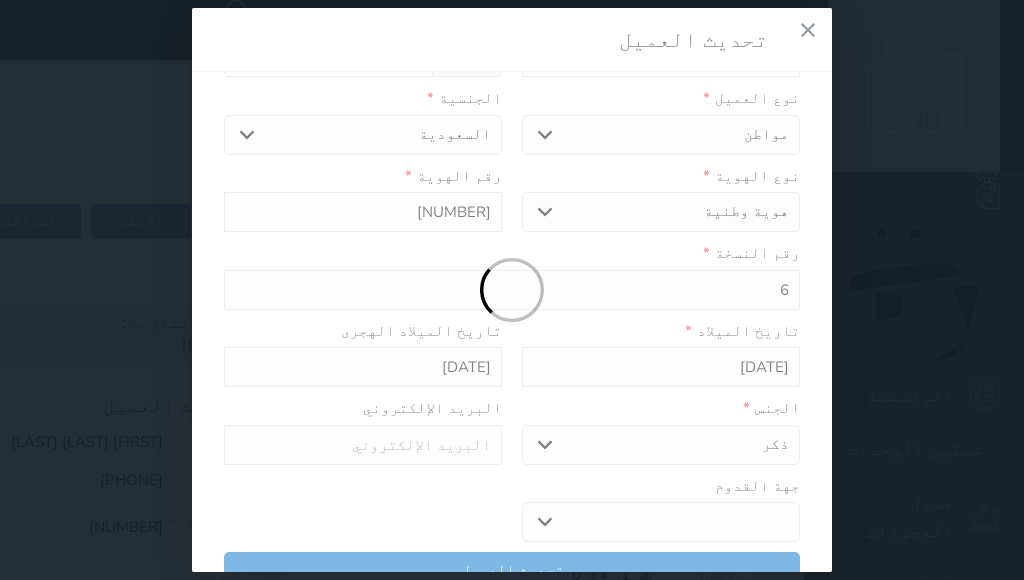select 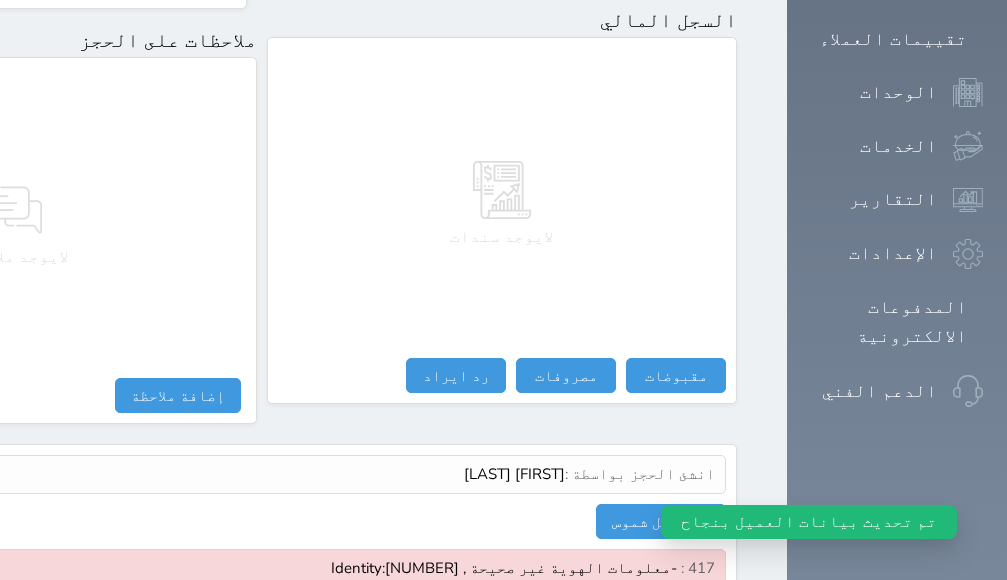 scroll, scrollTop: 1334, scrollLeft: 0, axis: vertical 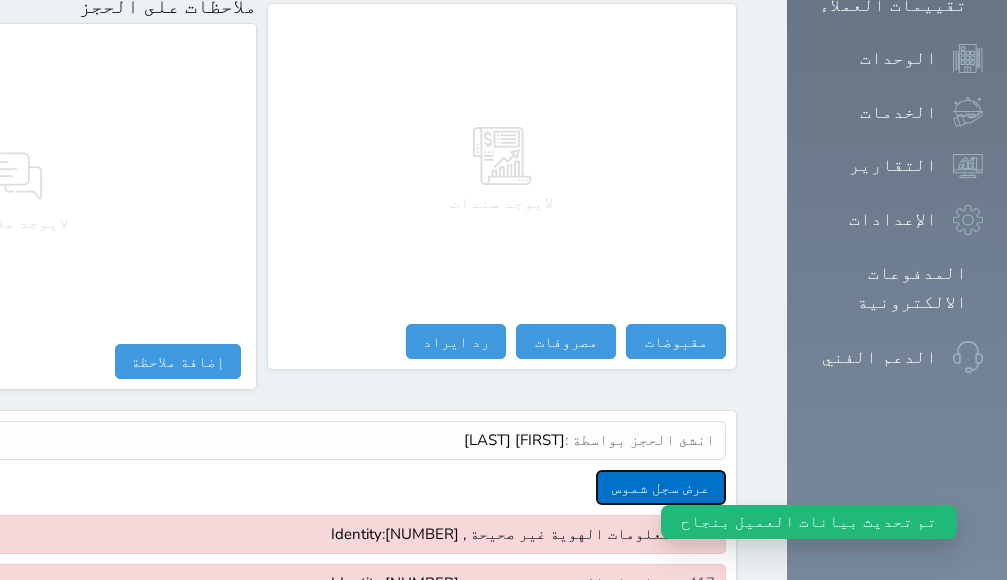 click on "عرض سجل شموس" at bounding box center [661, 487] 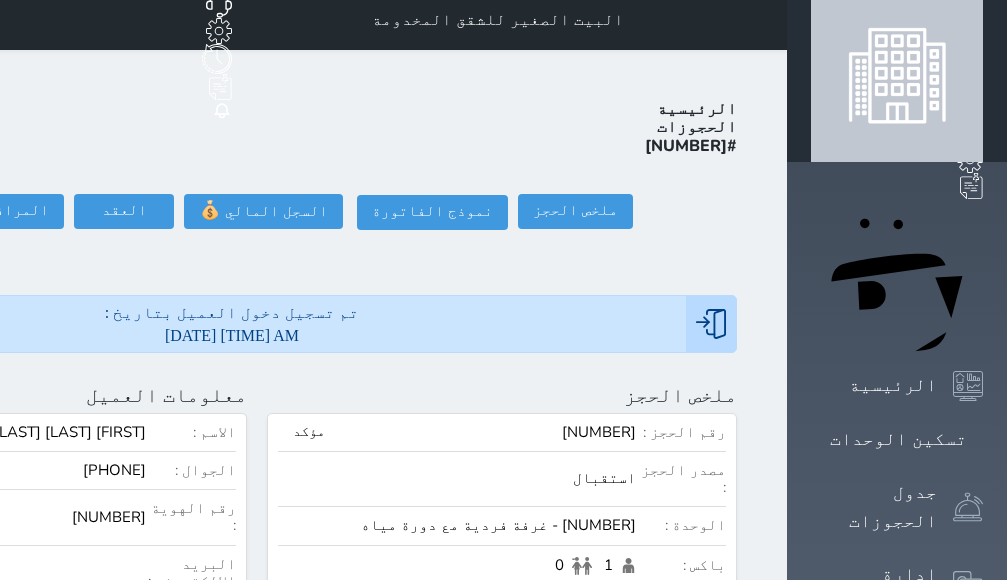 scroll, scrollTop: 0, scrollLeft: 0, axis: both 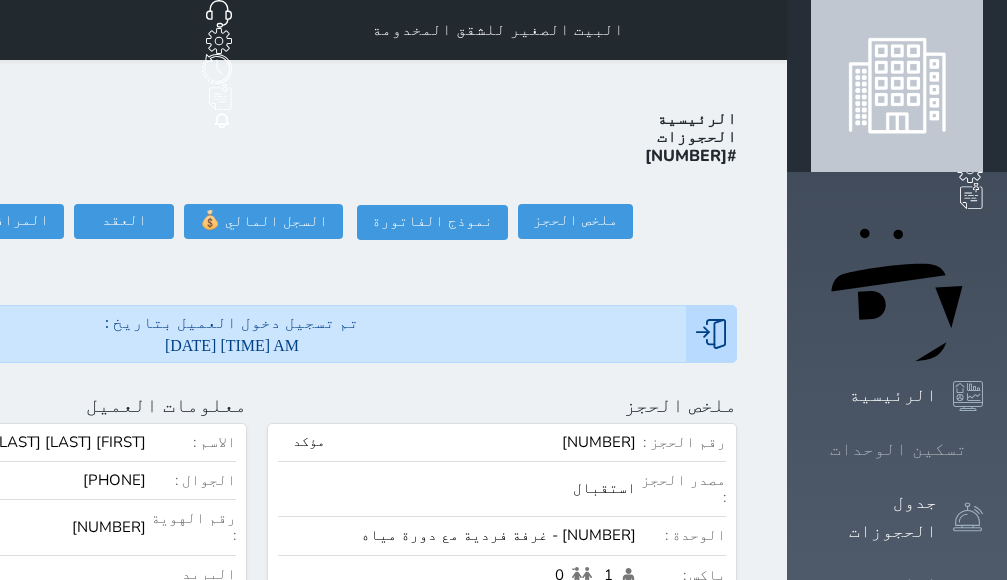 click on "تسكين الوحدات" at bounding box center (898, 449) 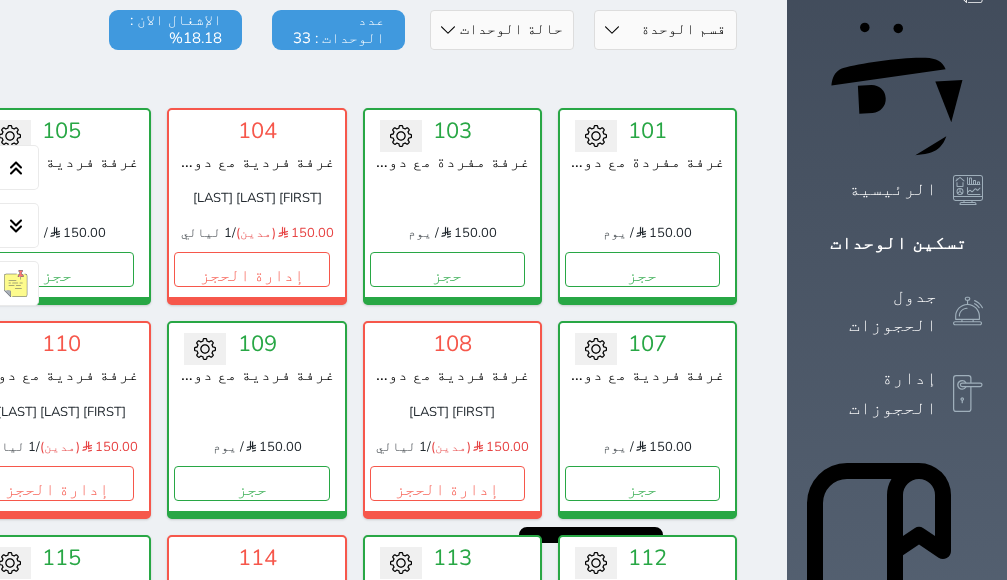 scroll, scrollTop: 178, scrollLeft: 0, axis: vertical 